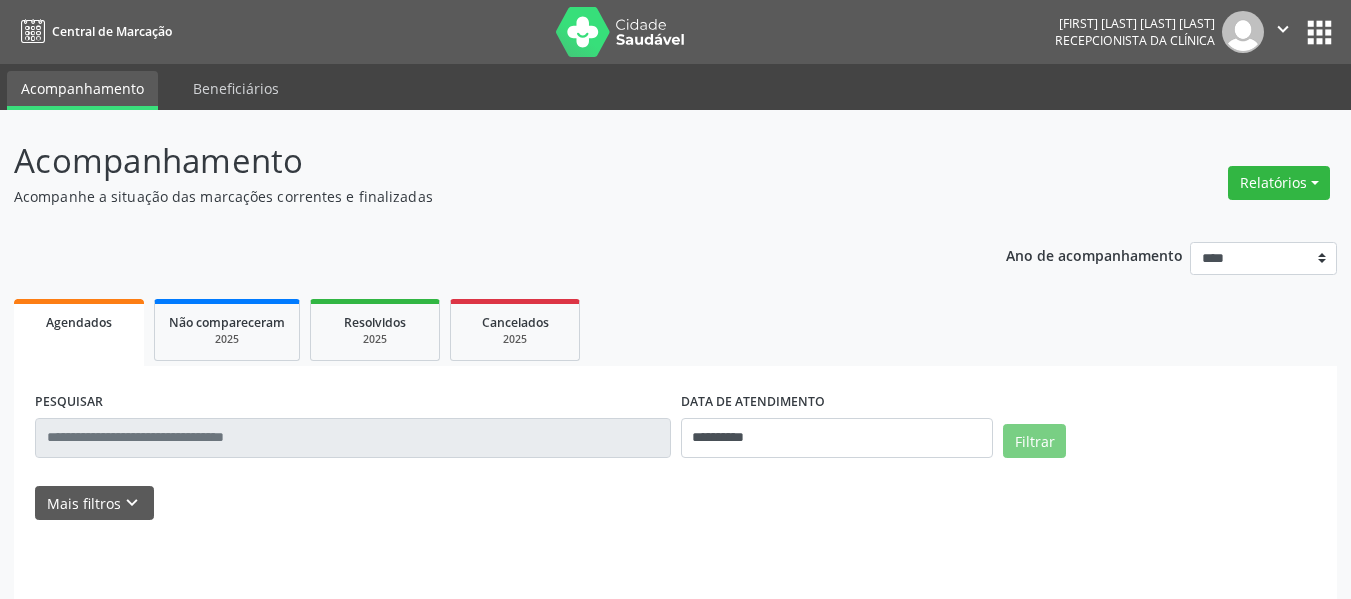scroll, scrollTop: 0, scrollLeft: 0, axis: both 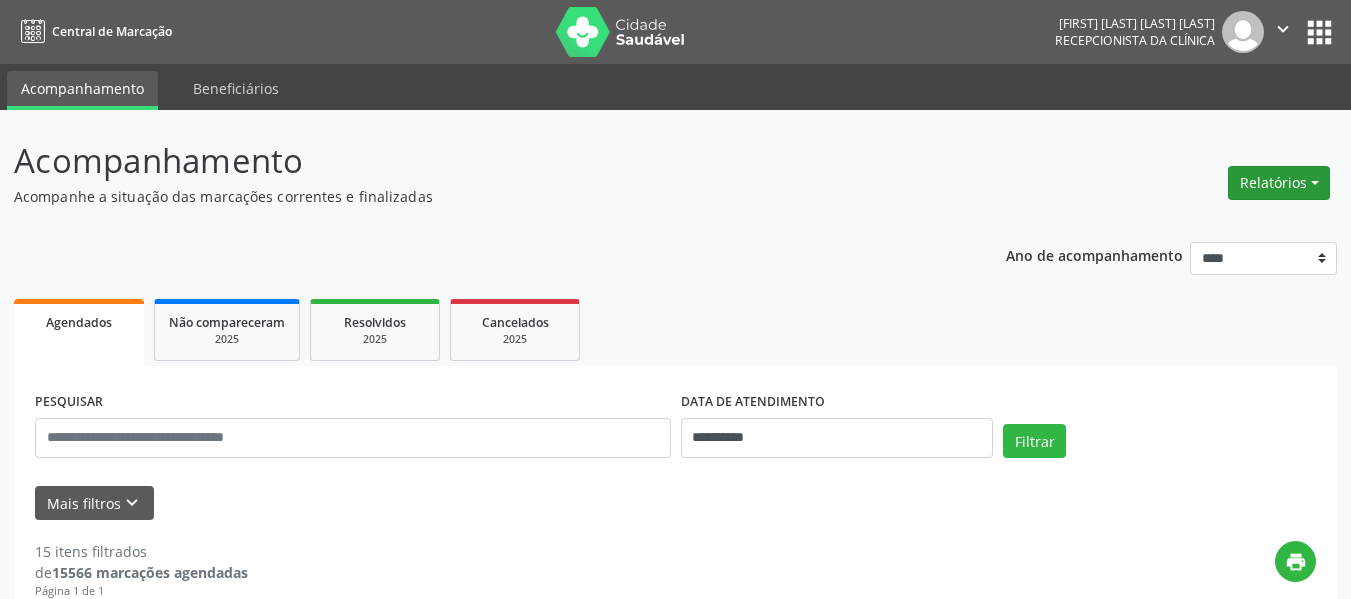click on "Relatórios" at bounding box center (1279, 183) 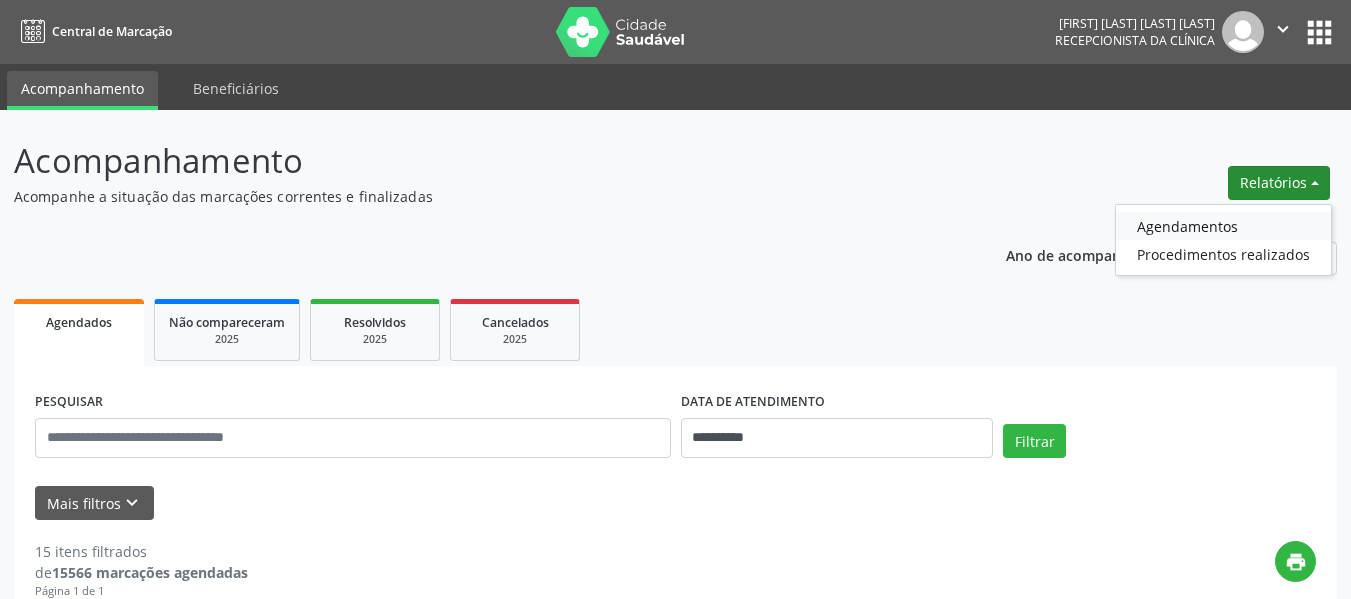 click on "Agendamentos" at bounding box center (1223, 226) 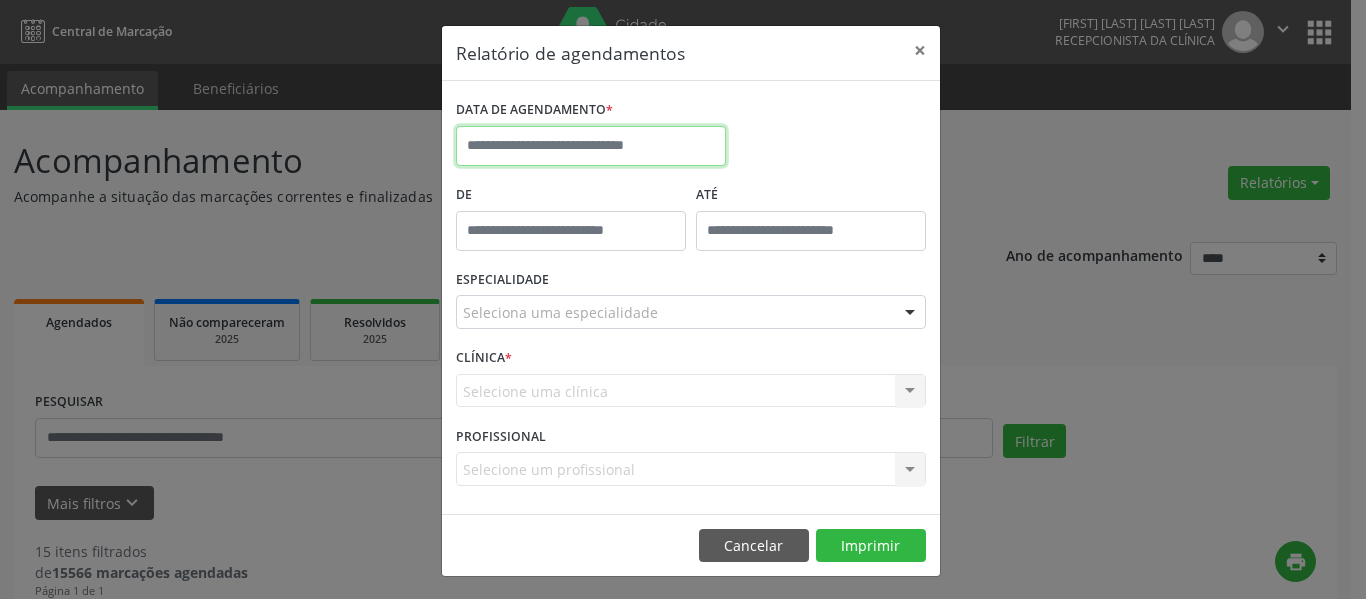 click at bounding box center (591, 146) 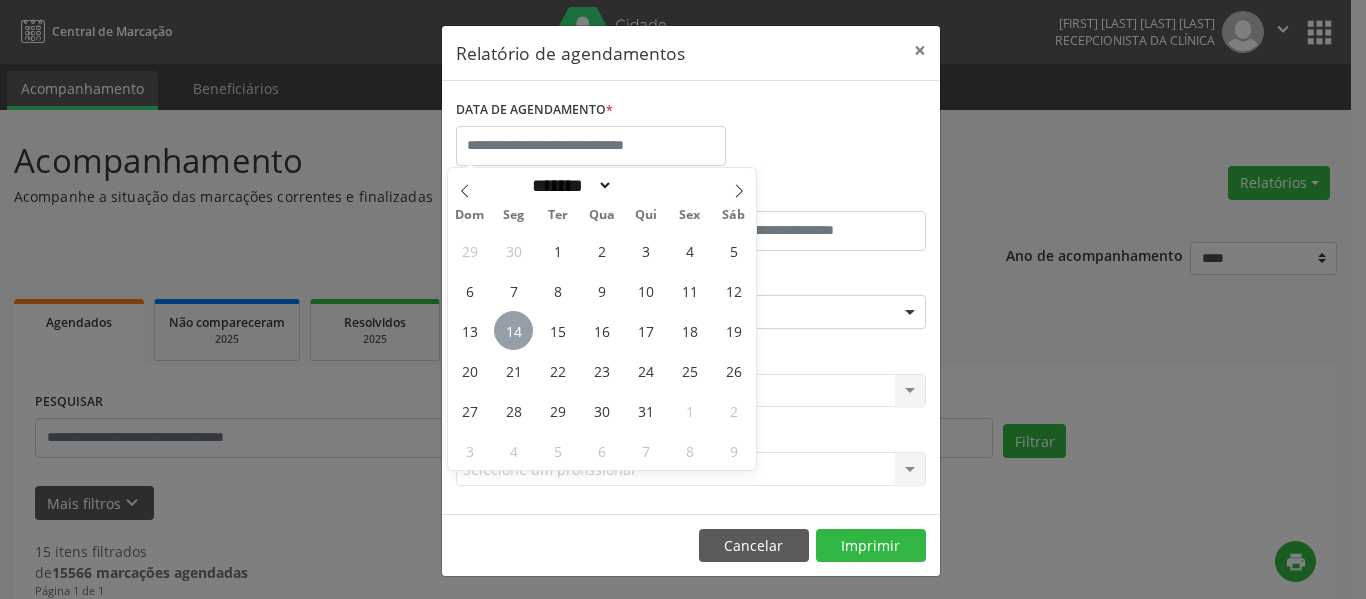 click on "14" at bounding box center [513, 330] 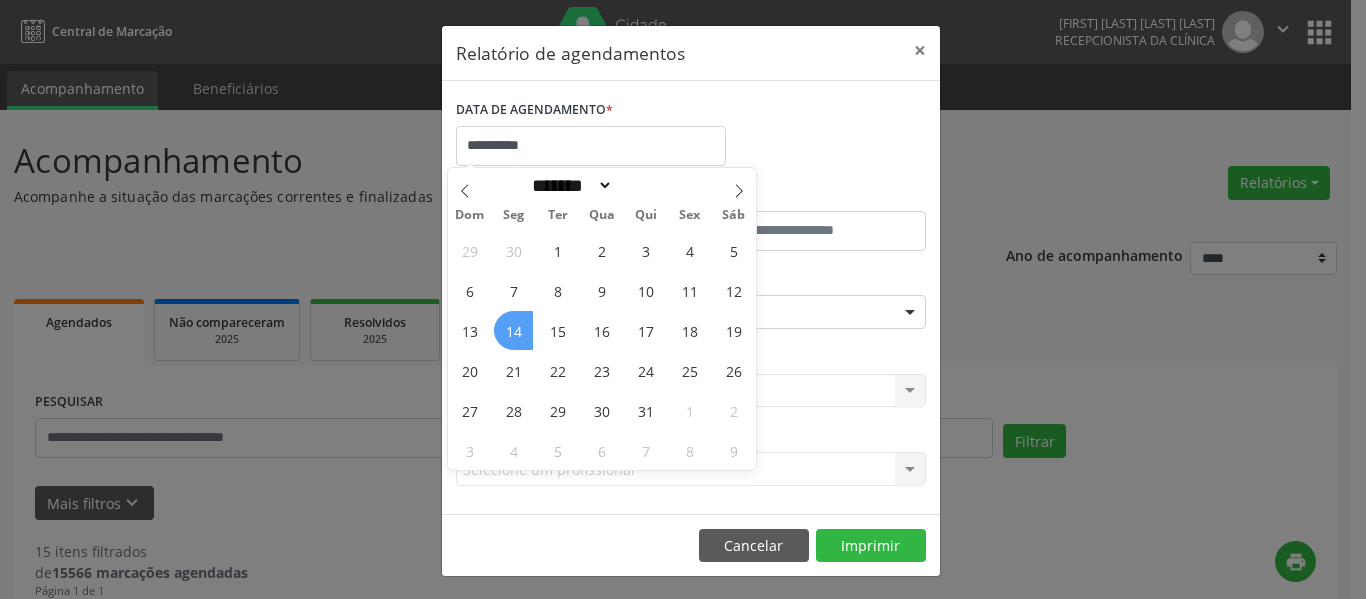 click on "14" at bounding box center [513, 330] 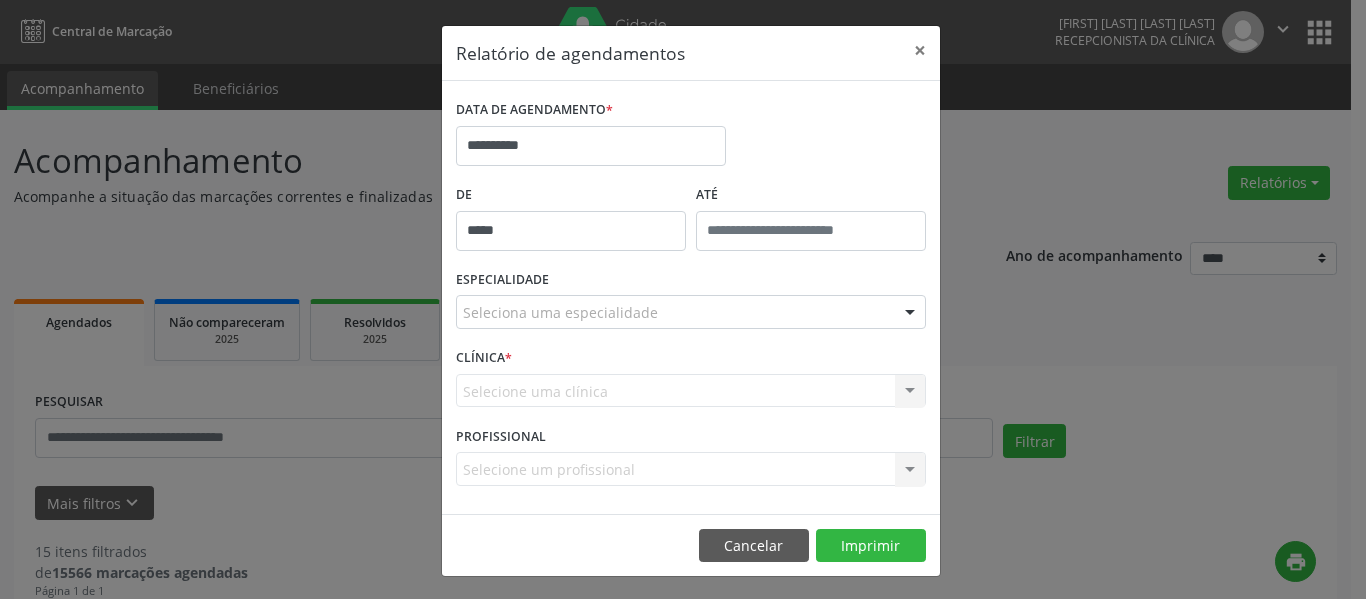 click on "*****" at bounding box center [571, 231] 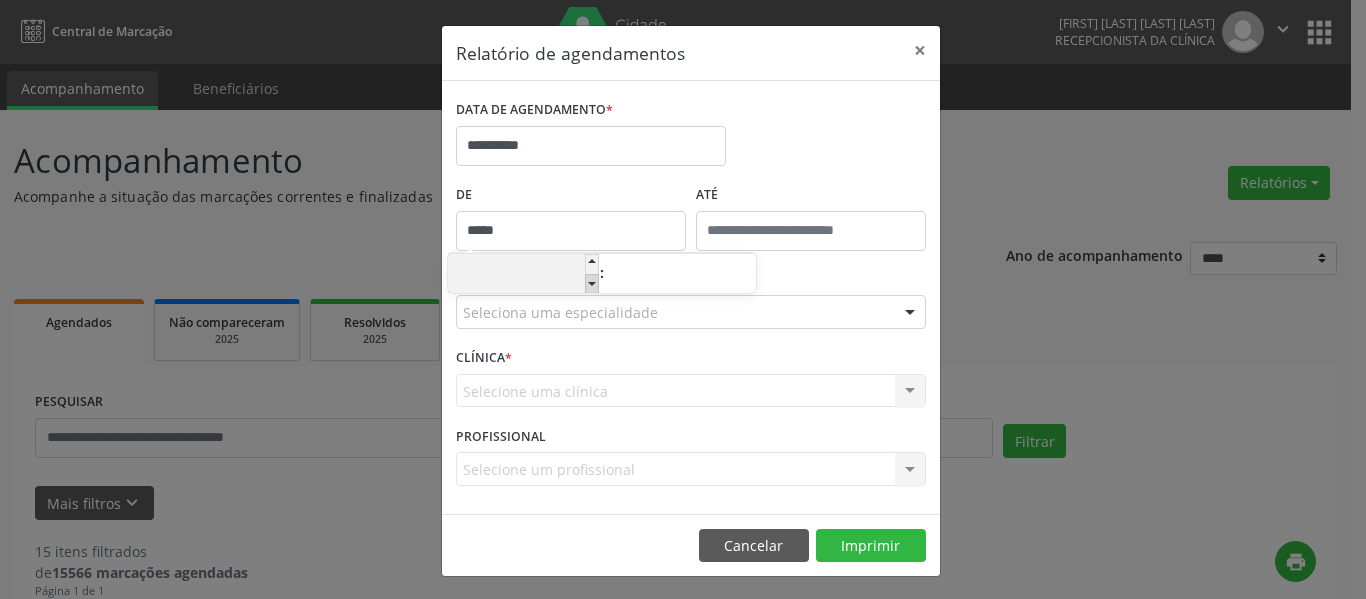 click at bounding box center [592, 284] 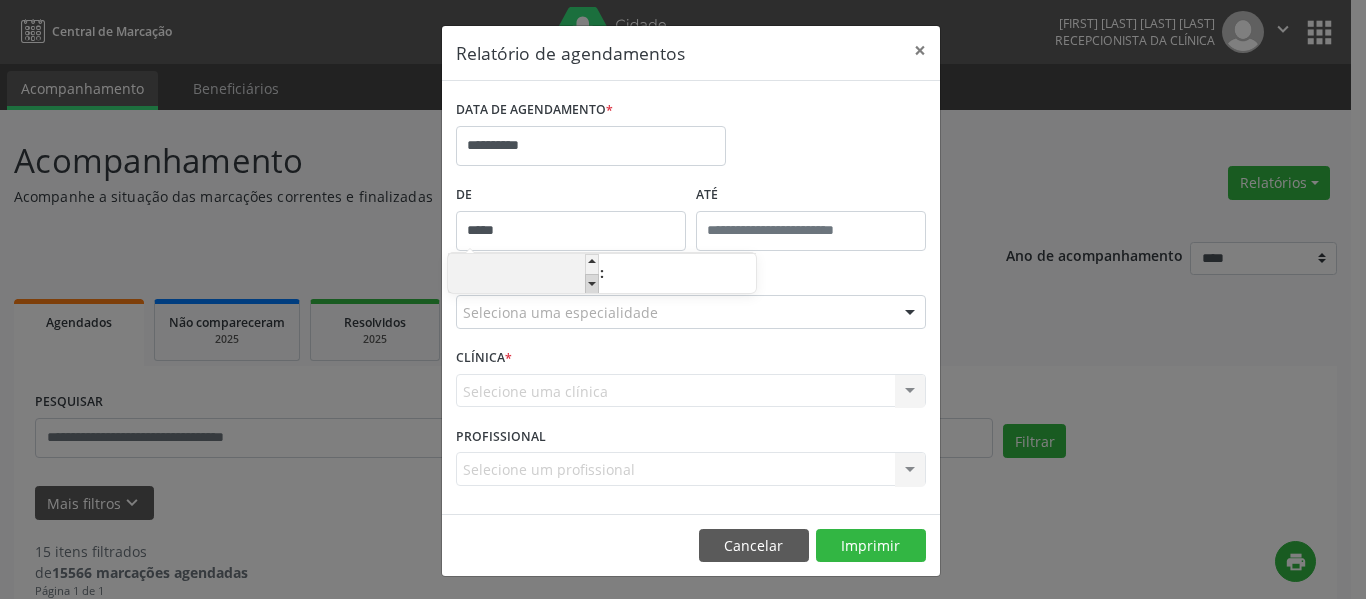 click at bounding box center (592, 284) 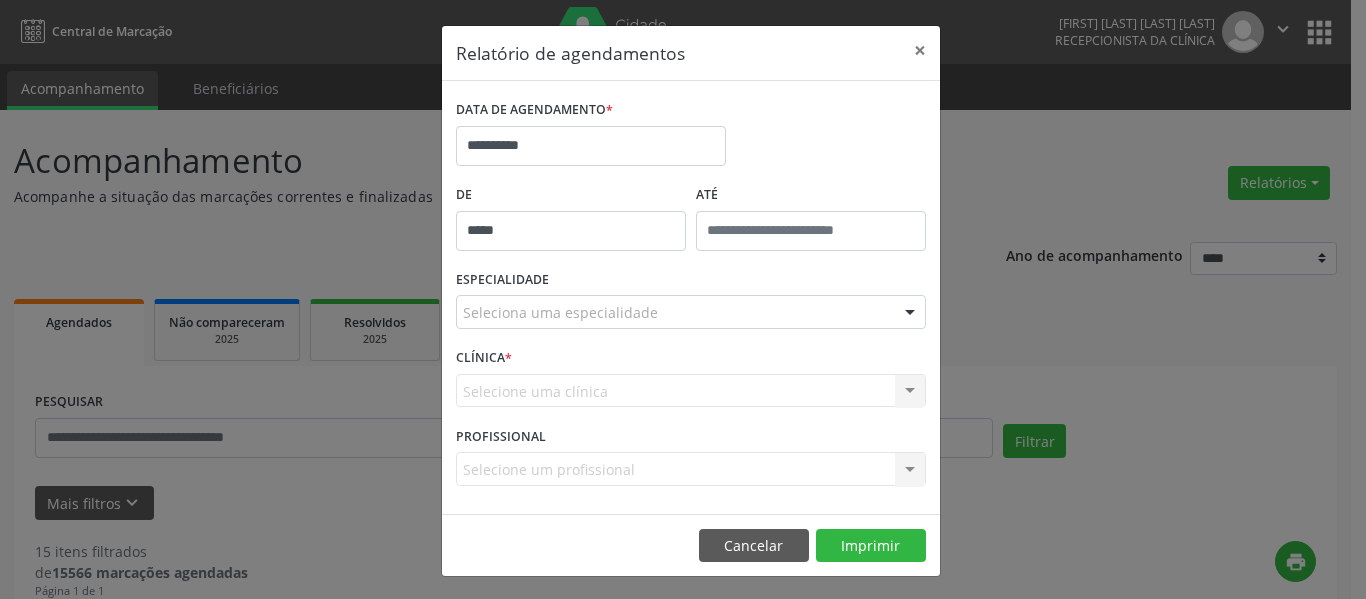 click on "ESPECIALIDADE
Seleciona uma especialidade
Todas as especialidades   Alergologia   Angiologia   Arritmologia   Cardiologia   Cirurgia Abdominal   Cirurgia Bariatrica   Cirurgia Cabeça e Pescoço   Cirurgia Cardiaca   Cirurgia Geral   Cirurgia Ginecologica   Cirurgia Mastologia Oncologica   Cirurgia Pediatrica   Cirurgia Plastica   Cirurgia Toracica   Cirurgia geral oncológica   Cirurgia geral oncológica   Cirurgião Dermatológico   Clinica Geral   Clinica Medica   Consulta de Enfermagem - Hiperdia   Consulta de Enfermagem - Preventivo   Consulta de Enfermagem - Pré-Natal   Consulta de Enfermagem - Puericultura   Dermatologia   Endocinologia   Endocrino Diabetes   Endocrinologia   Fisioterapia   Fisioterapia Cirurgica   Fonoaudiologia   Gastro/Hepato   Gastroenterologia   Gastropediatria   Geriatria   Ginecologia   Gnecologia   Hebiatra   Hematologia   Hepatologia   Inf.Inf - Infectologista   Infectologia Pediátrica   Mastologia       Medicina da Dor" at bounding box center [691, 304] 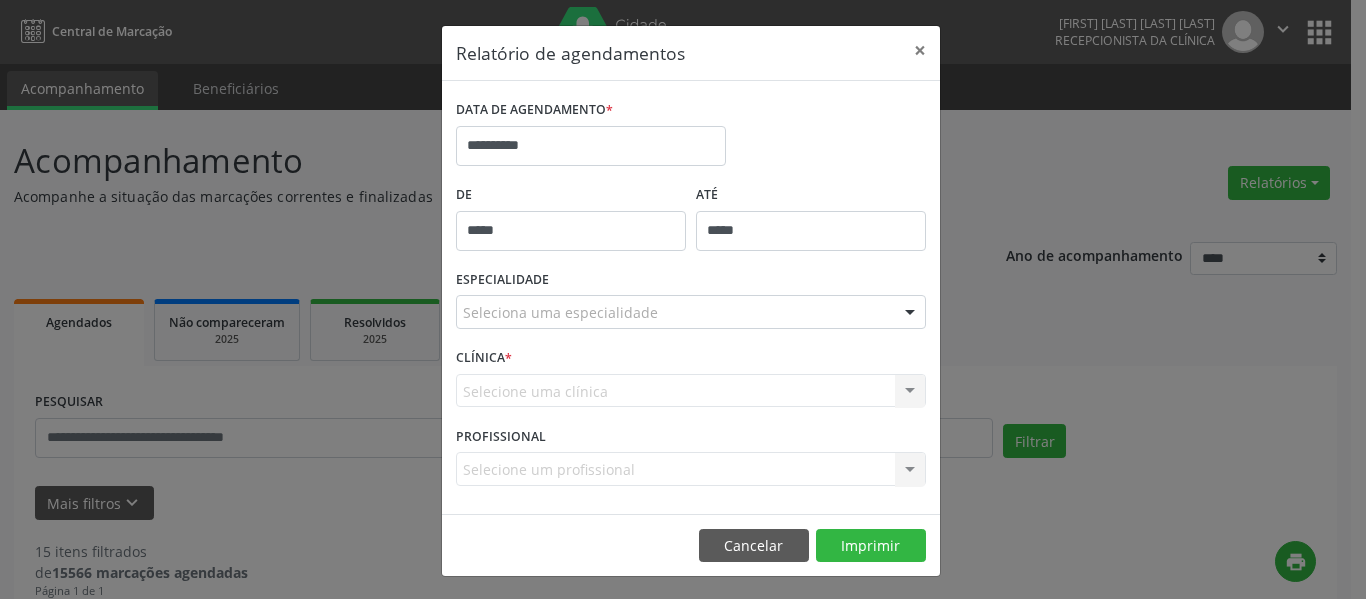 click on "*****" at bounding box center [811, 231] 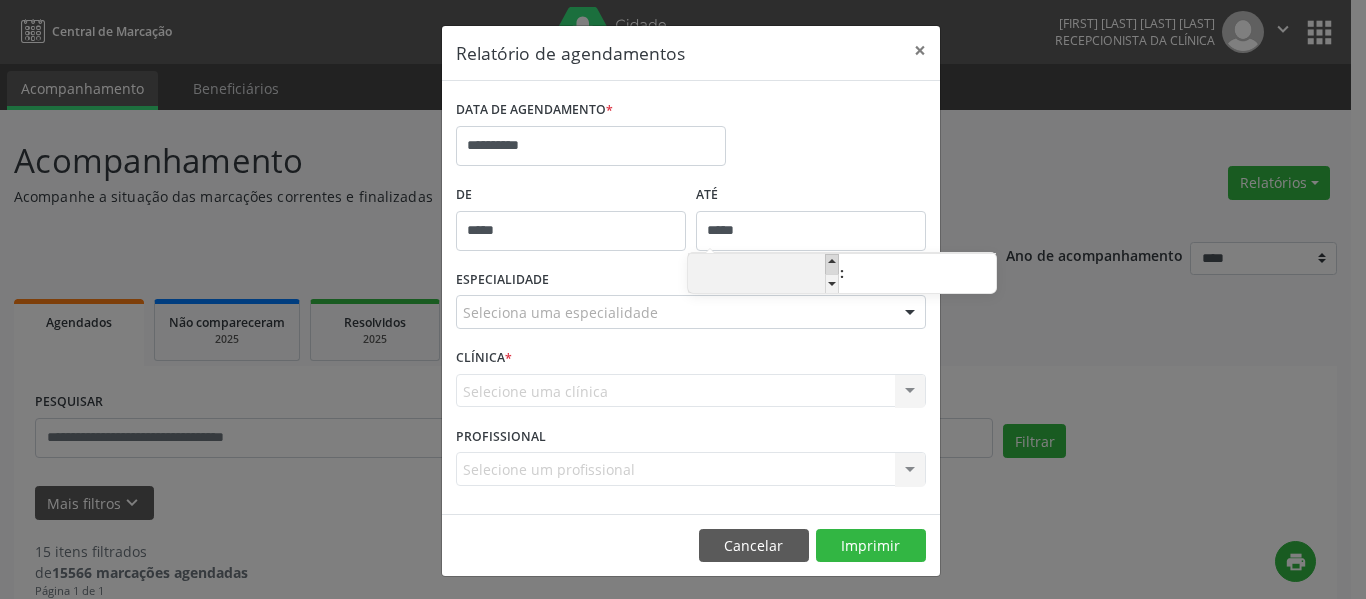click at bounding box center (832, 264) 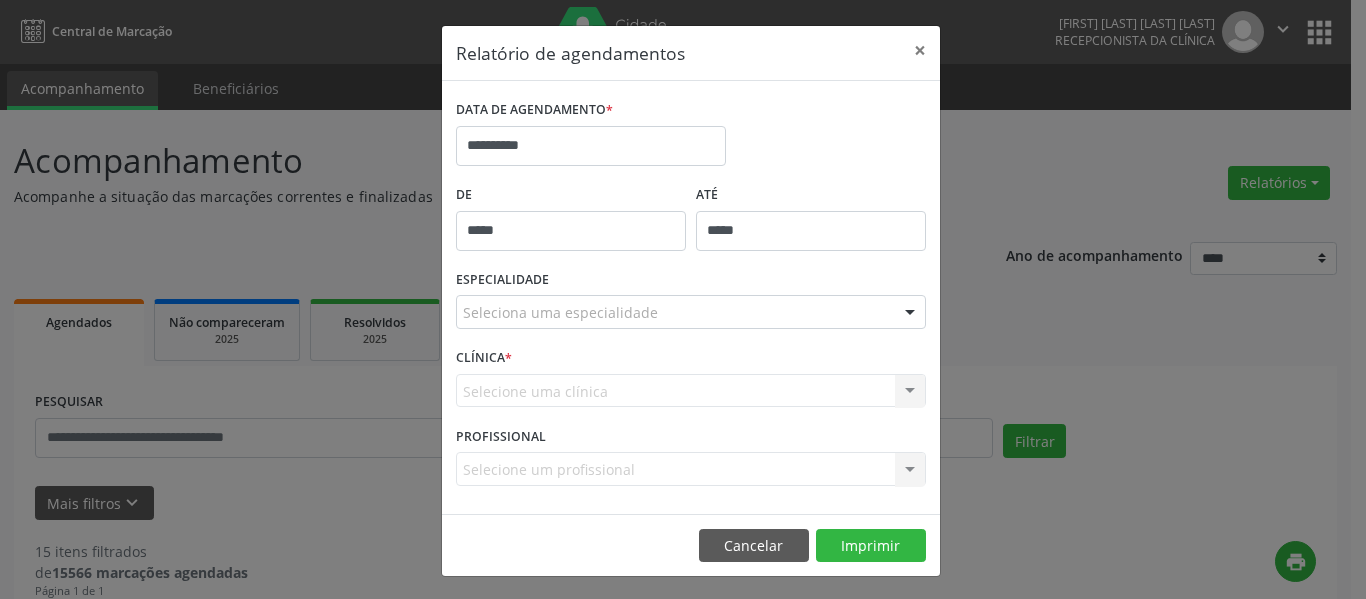 click on "ATÉ" at bounding box center [811, 195] 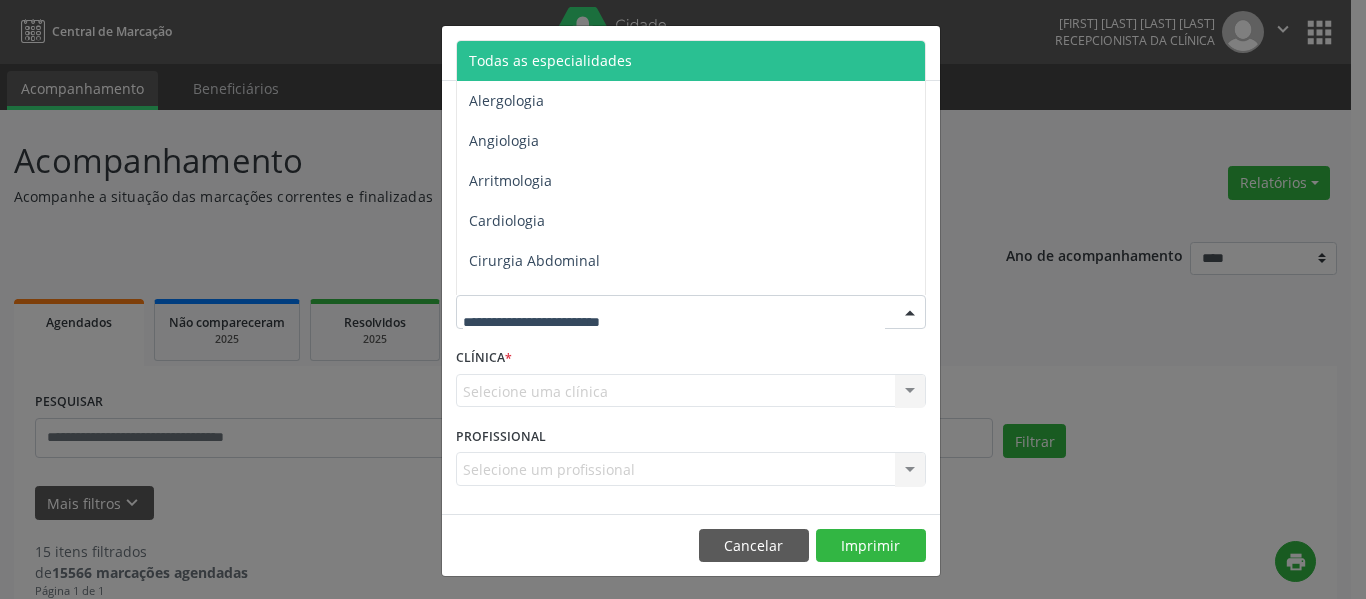 click on "Todas as especialidades" at bounding box center (550, 60) 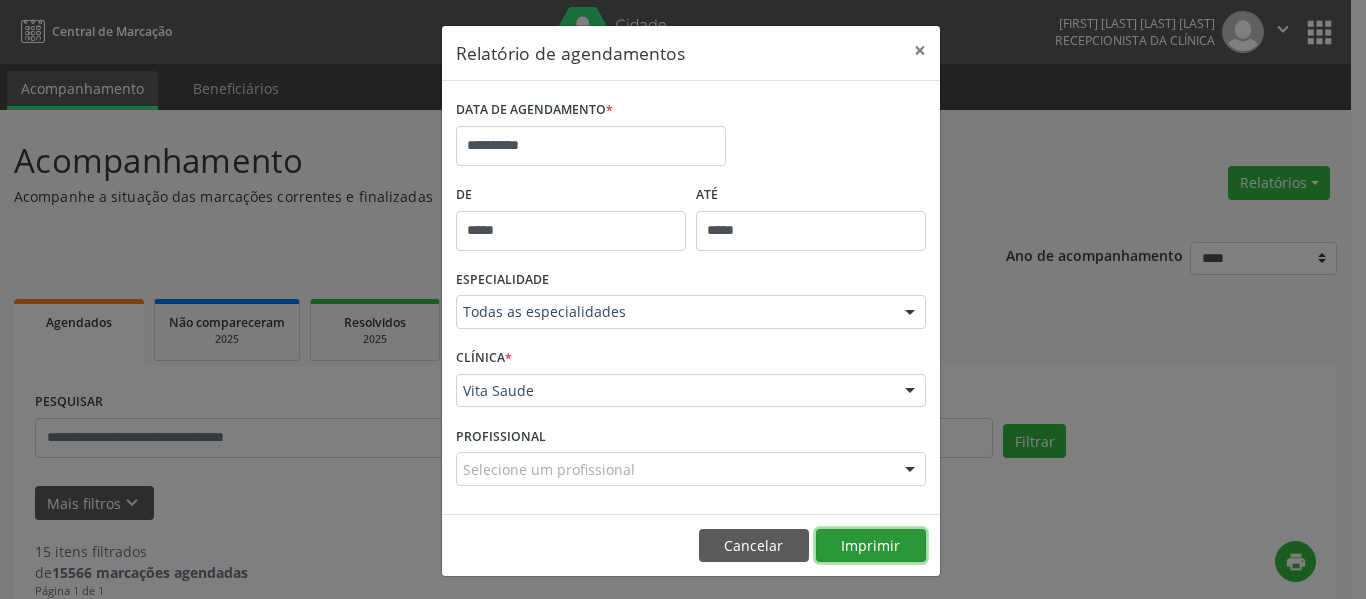 click on "Imprimir" at bounding box center (871, 546) 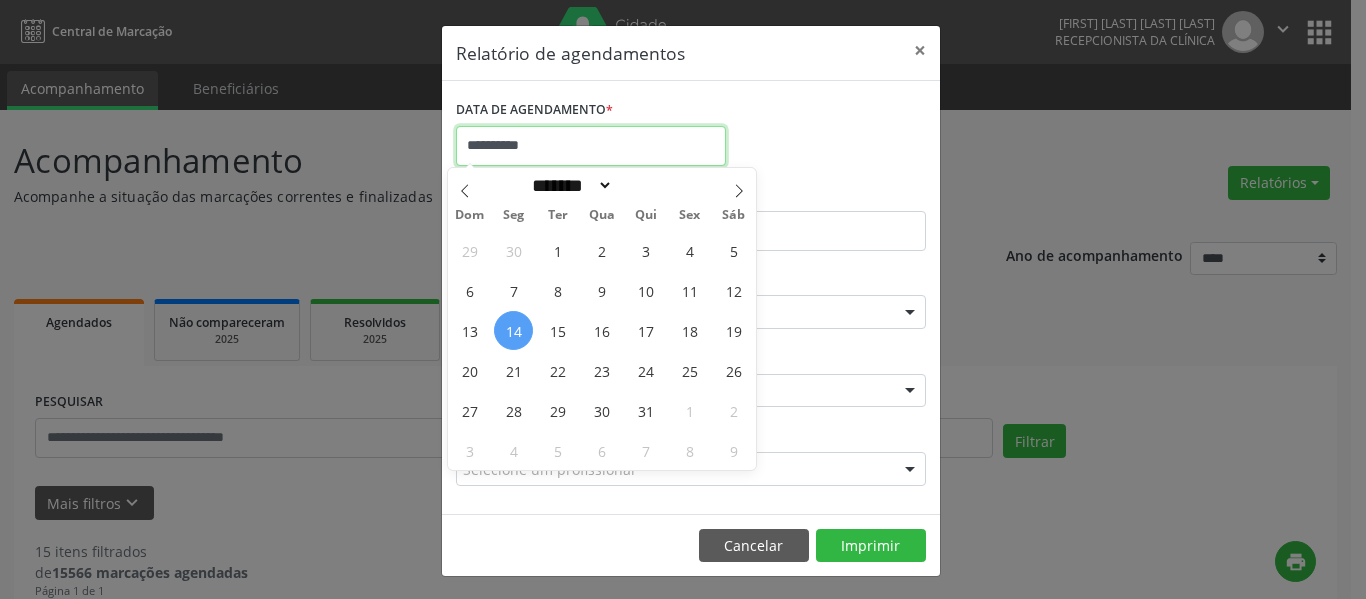click on "**********" at bounding box center [591, 146] 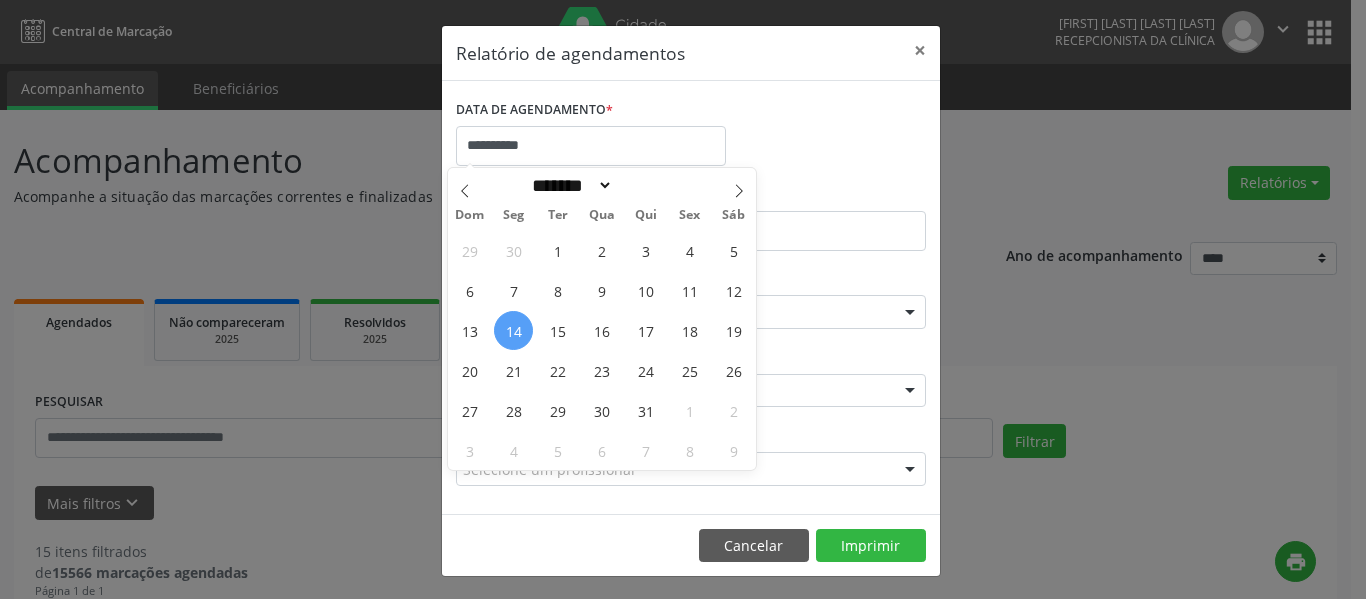 click on "14" at bounding box center [513, 330] 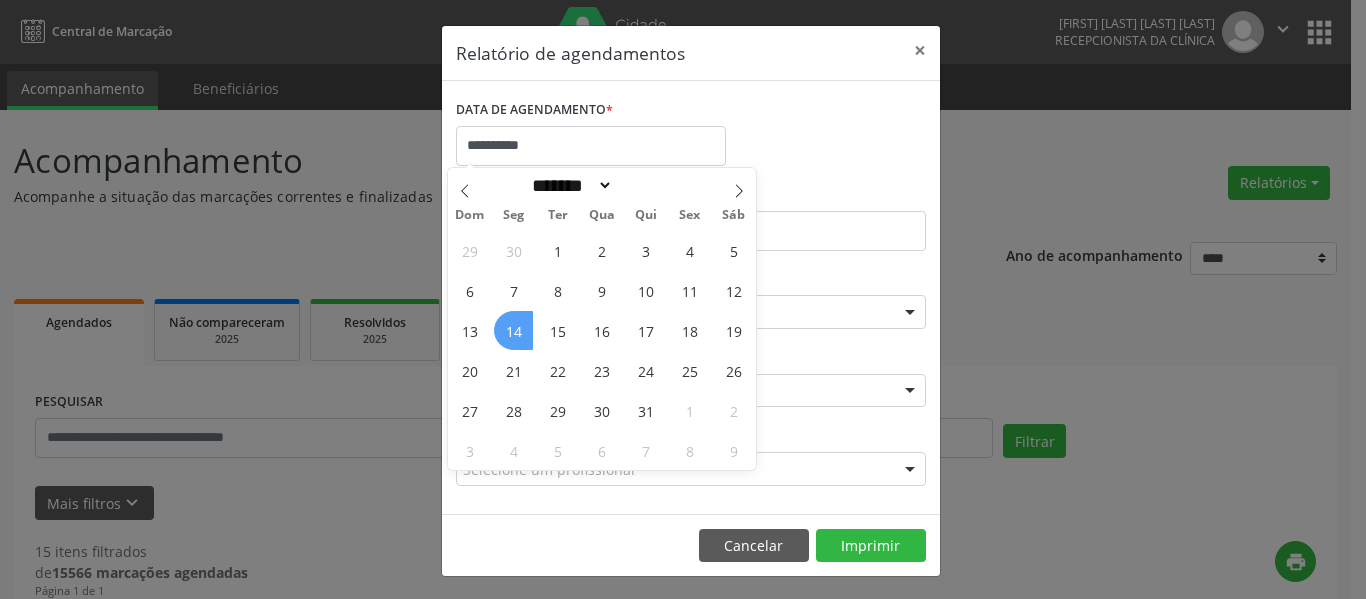 click on "14" at bounding box center [513, 330] 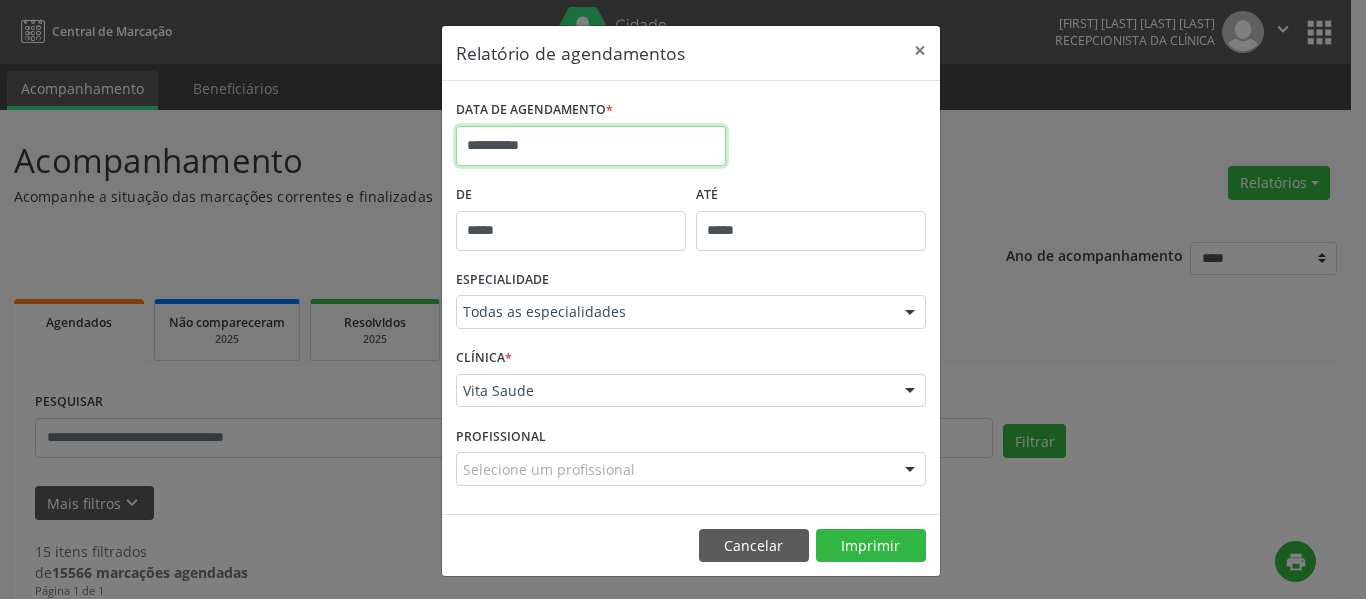 click on "**********" at bounding box center [591, 146] 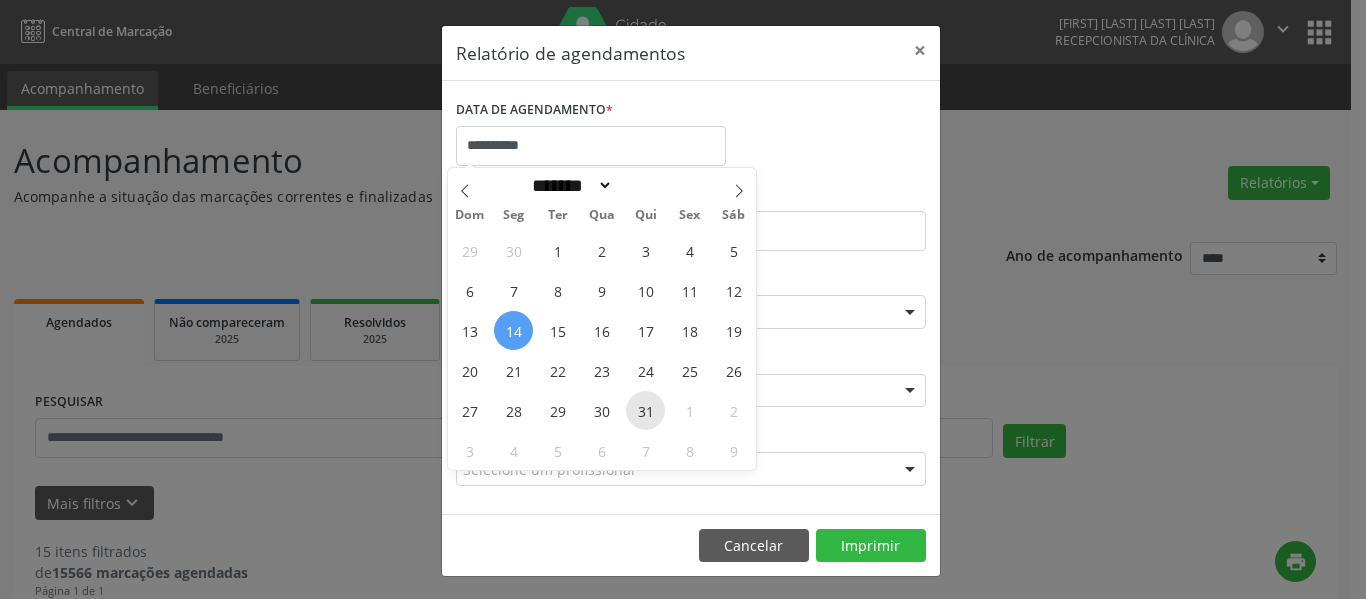 drag, startPoint x: 518, startPoint y: 331, endPoint x: 641, endPoint y: 404, distance: 143.03146 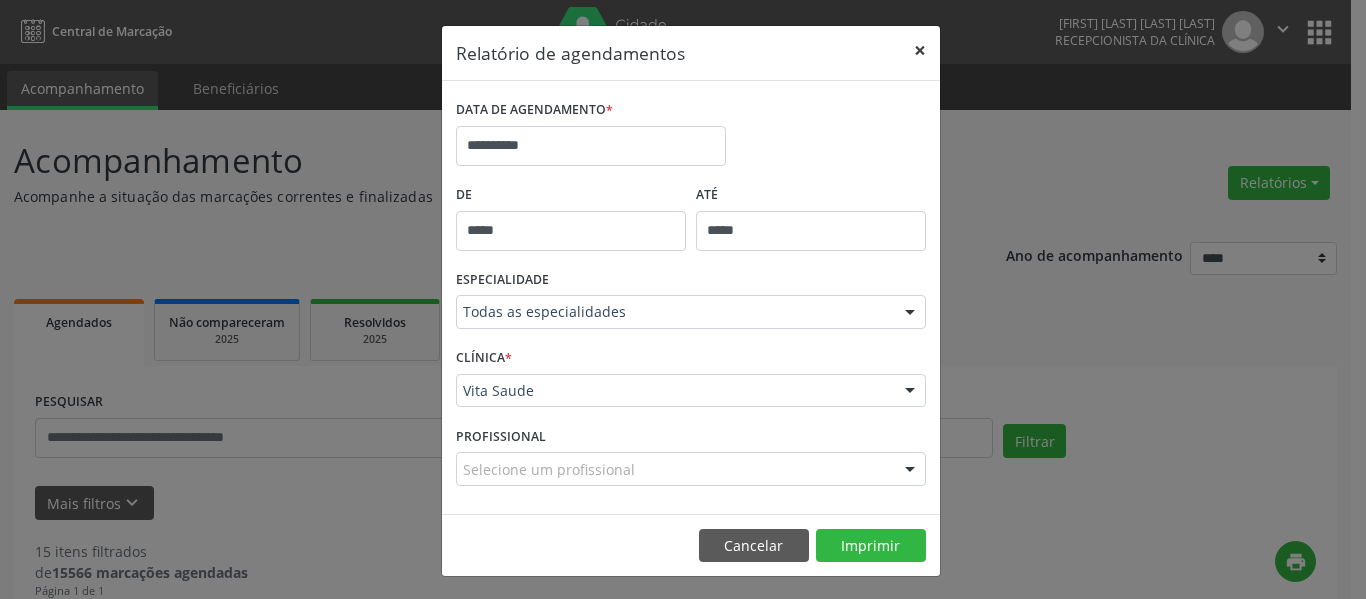 click on "×" at bounding box center (920, 50) 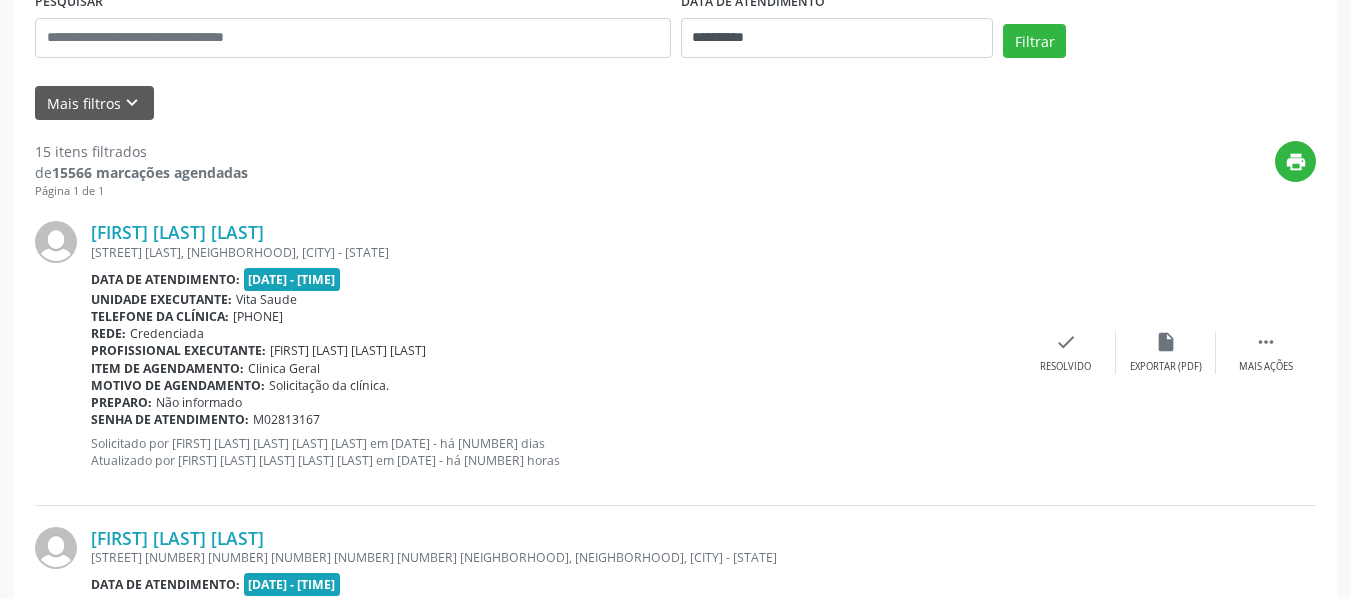 scroll, scrollTop: 0, scrollLeft: 0, axis: both 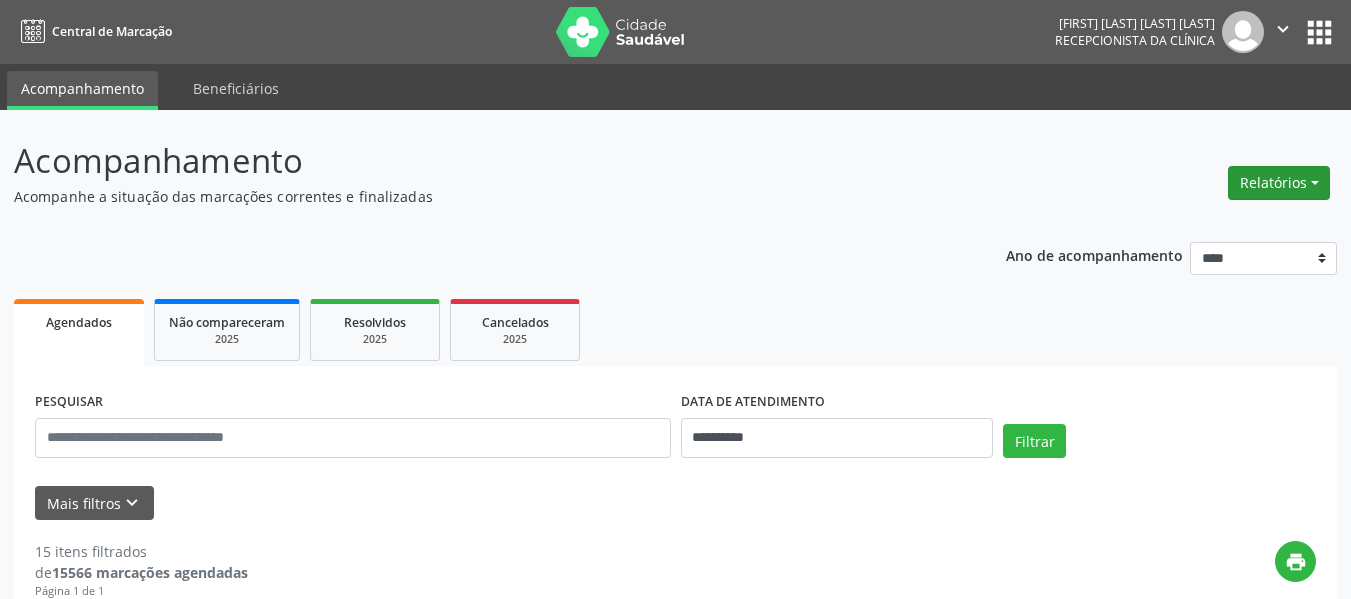 click on "Relatórios" at bounding box center [1279, 183] 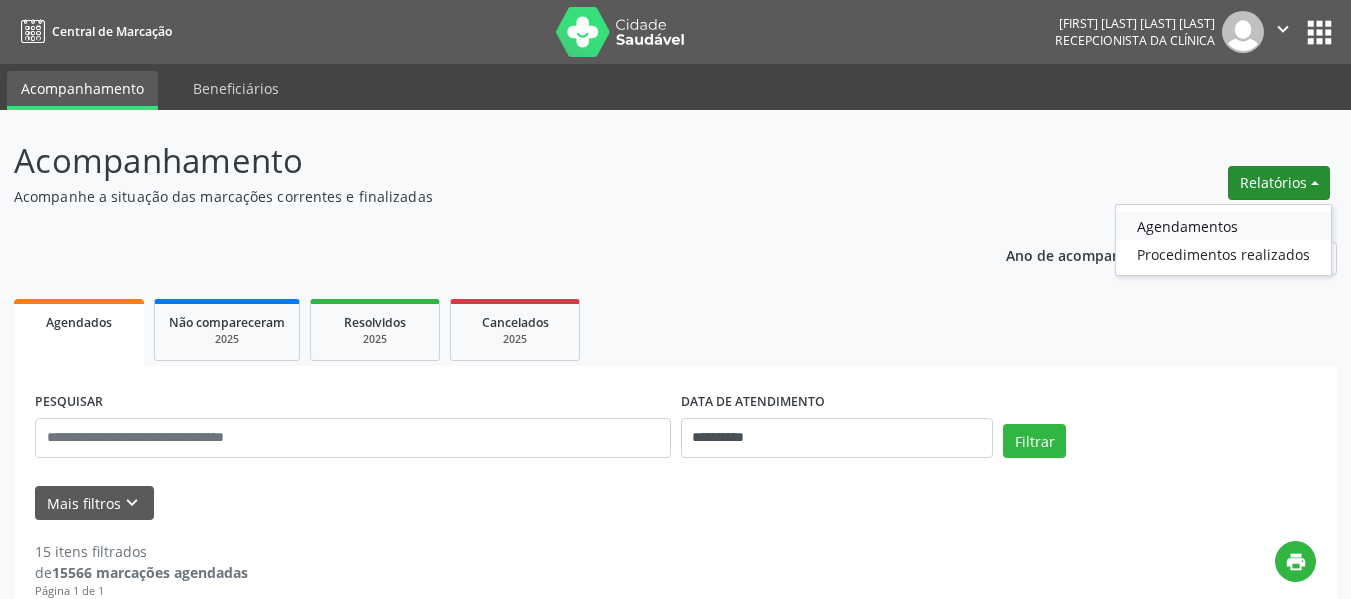 click on "Agendamentos" at bounding box center (1223, 226) 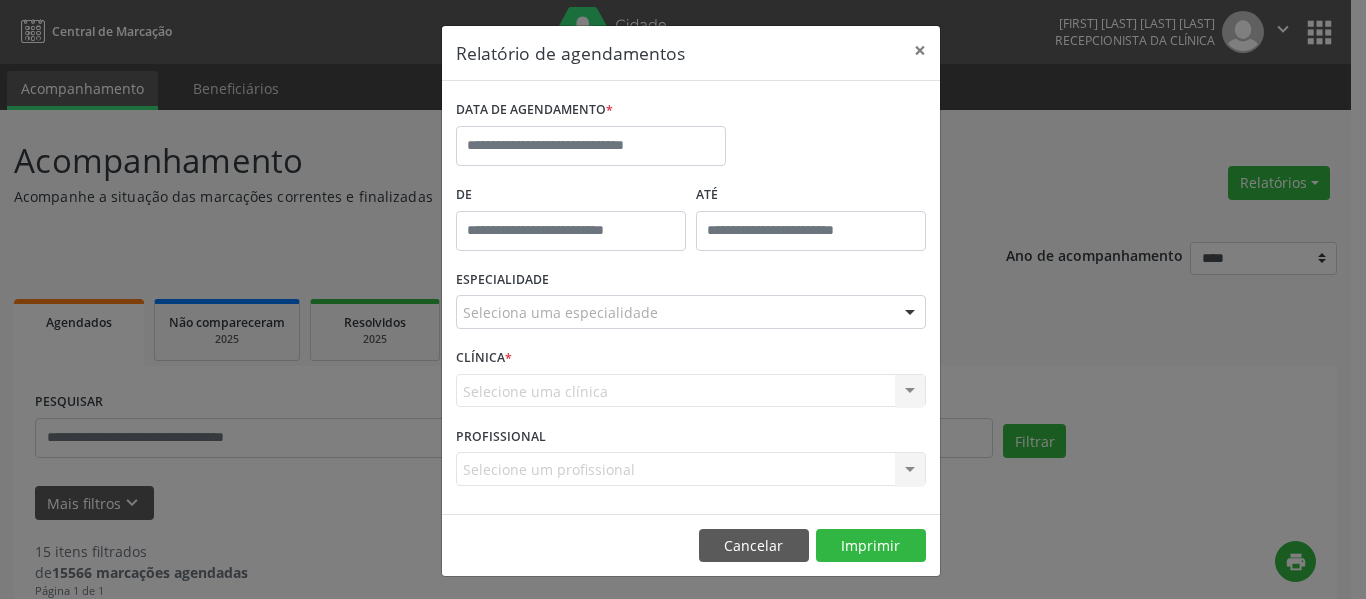type on "*****" 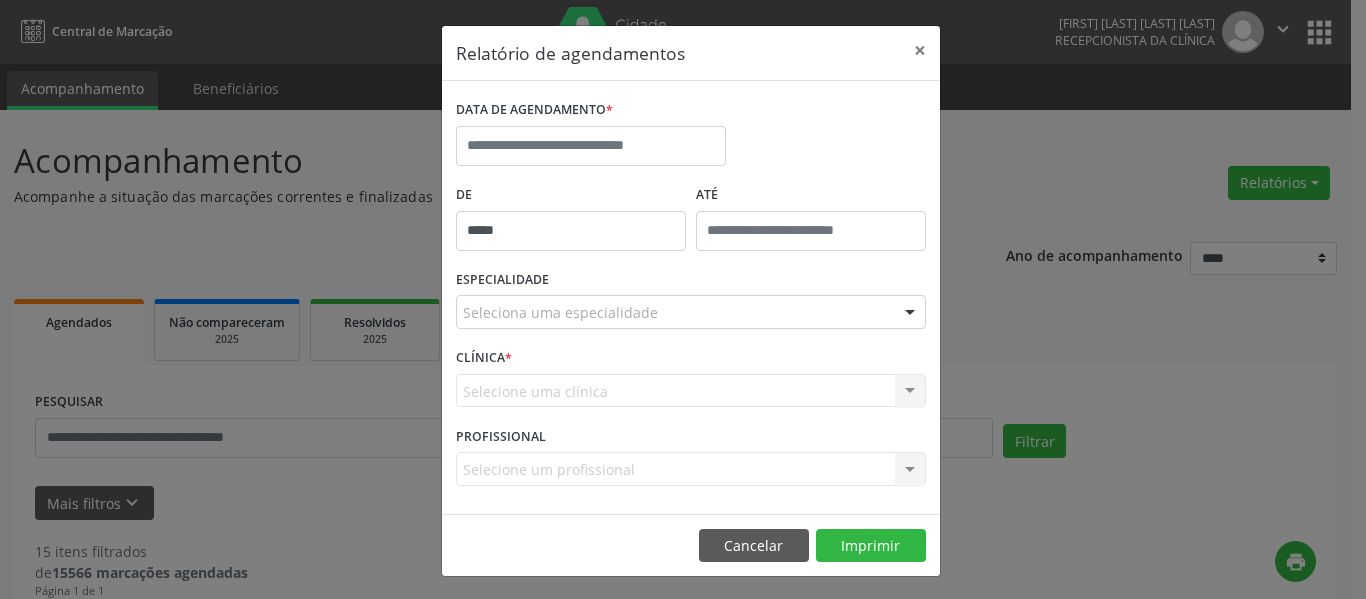 click on "*****" at bounding box center [571, 231] 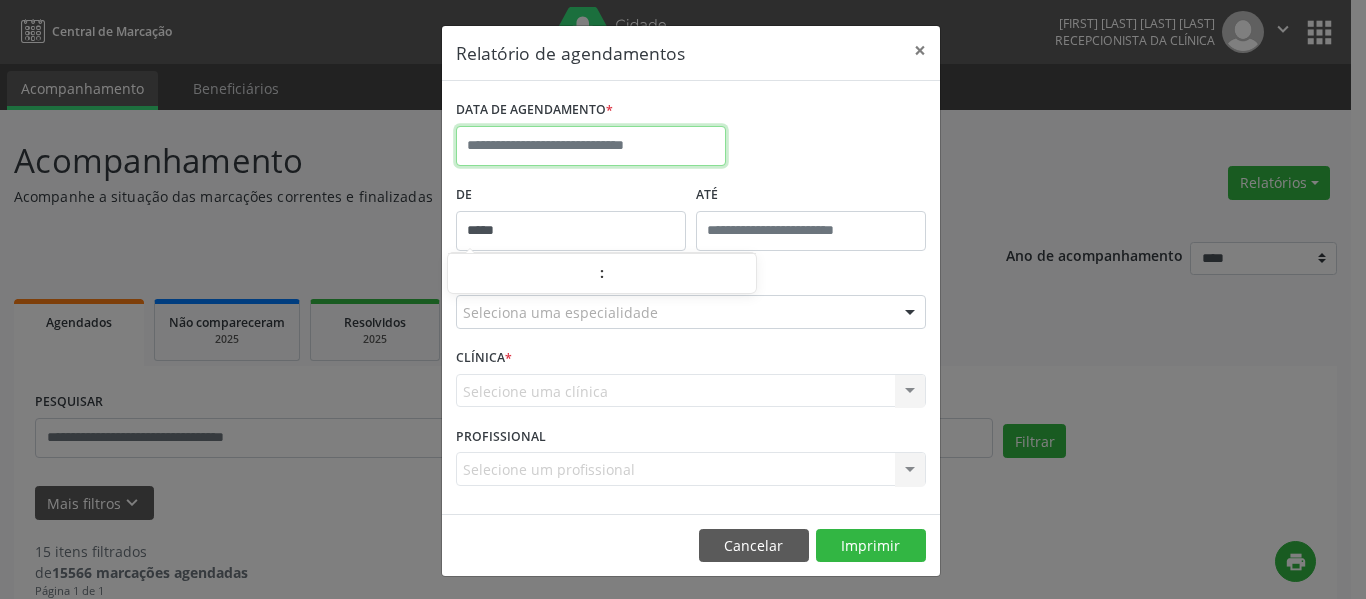 click at bounding box center (591, 146) 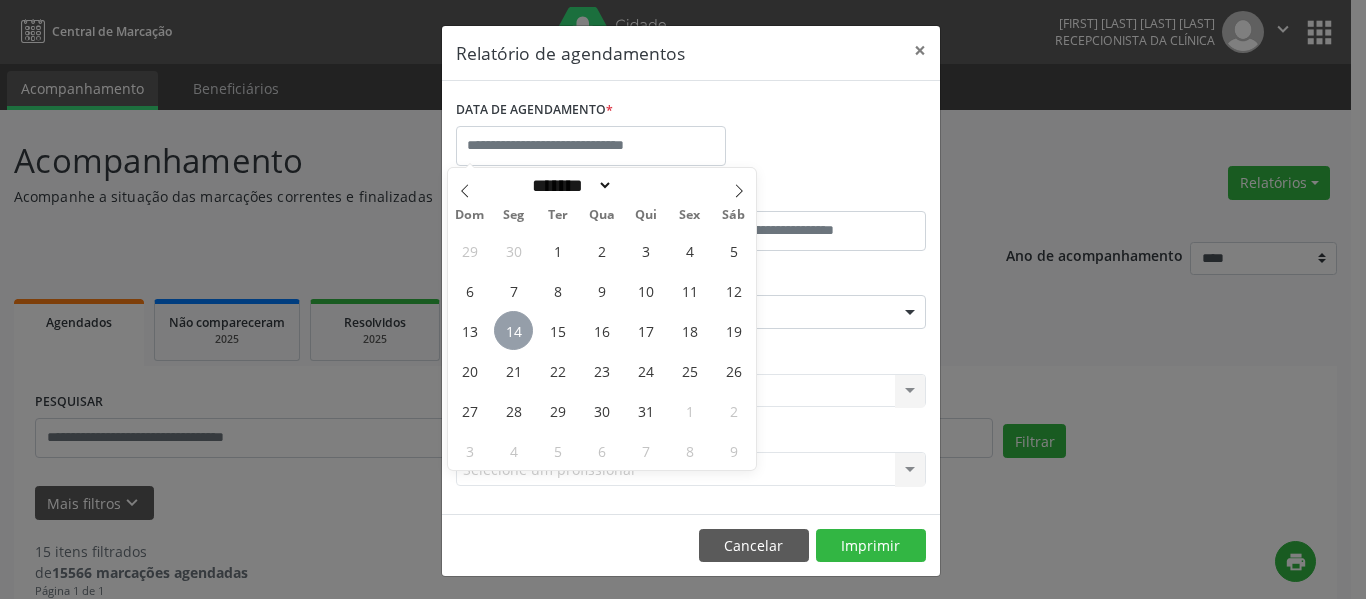 click on "14" at bounding box center (513, 330) 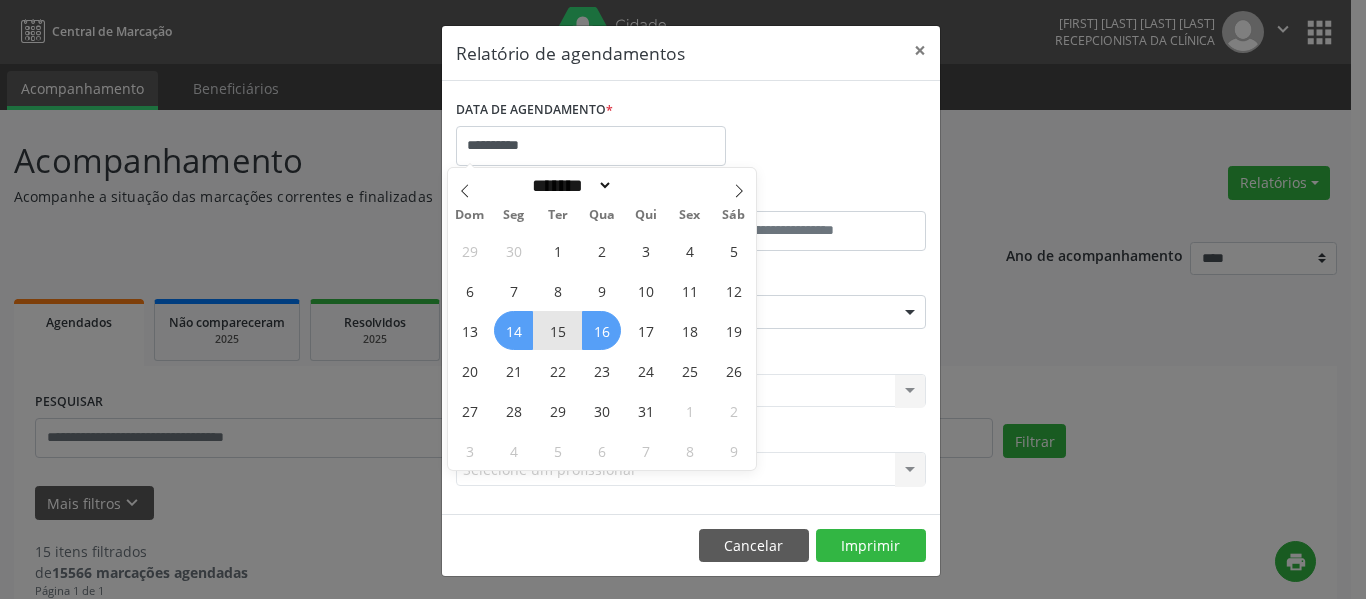 drag, startPoint x: 600, startPoint y: 335, endPoint x: 626, endPoint y: 345, distance: 27.856777 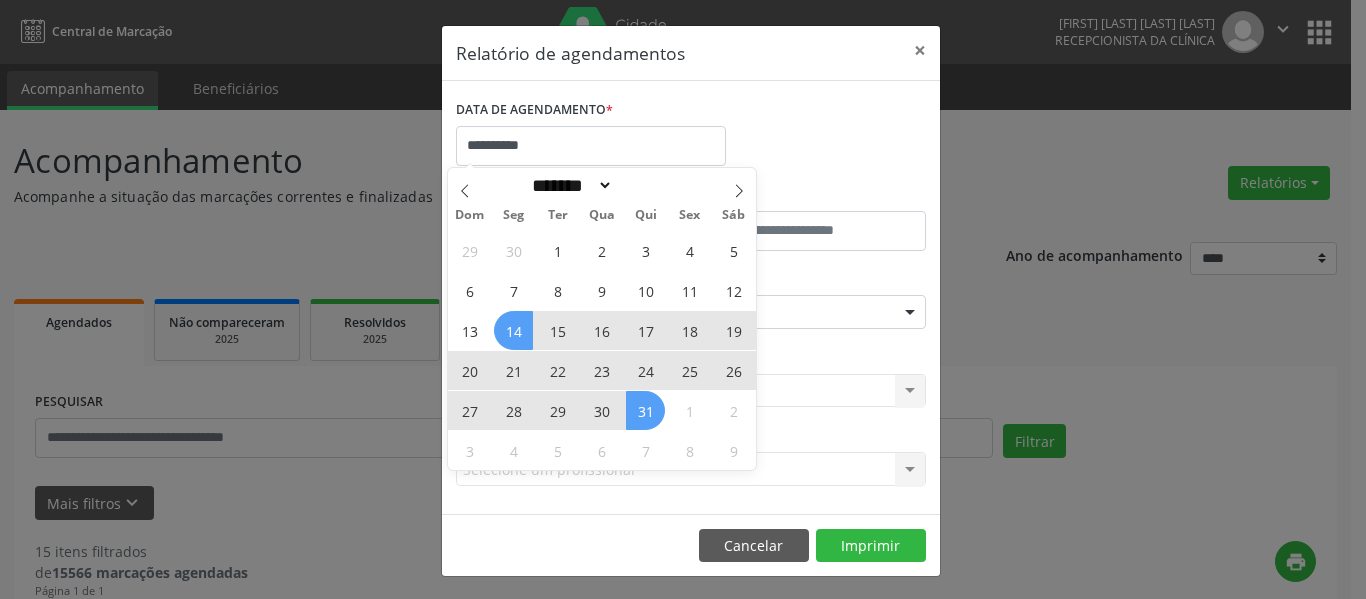 drag, startPoint x: 506, startPoint y: 335, endPoint x: 642, endPoint y: 404, distance: 152.50246 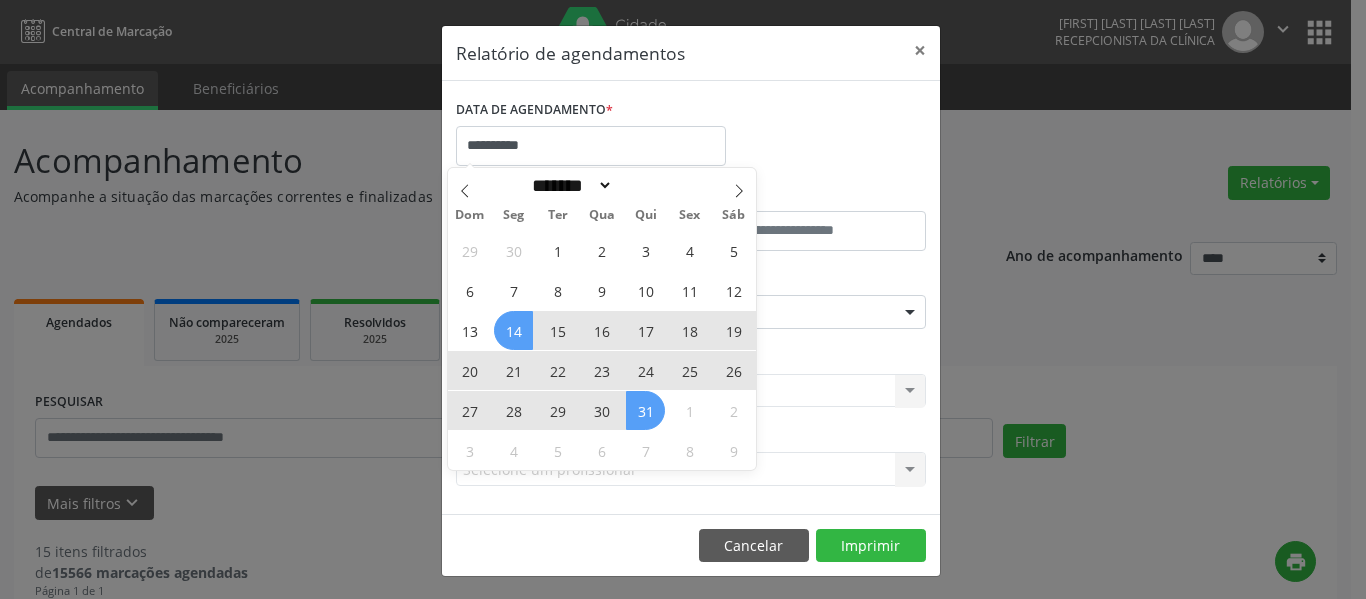 click on "31" at bounding box center (645, 410) 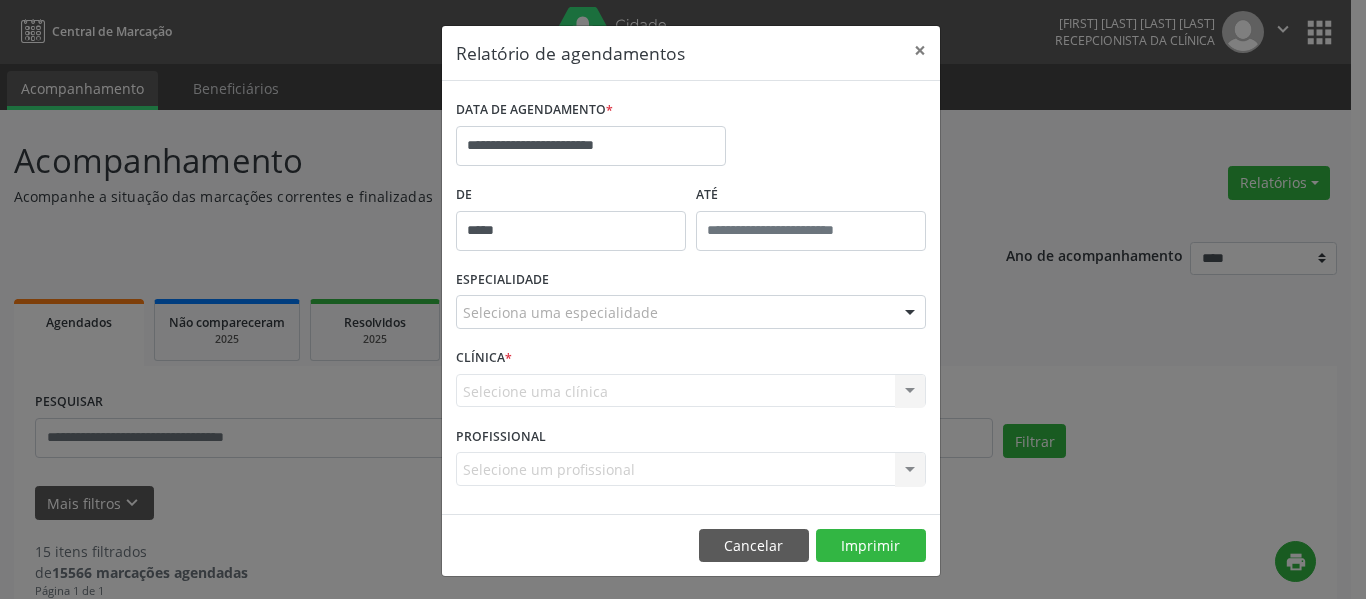 click on "Selecione uma clínica
Vita Saude
Nenhum resultado encontrado para: "   "
Não há nenhuma opção para ser exibida." at bounding box center (691, 391) 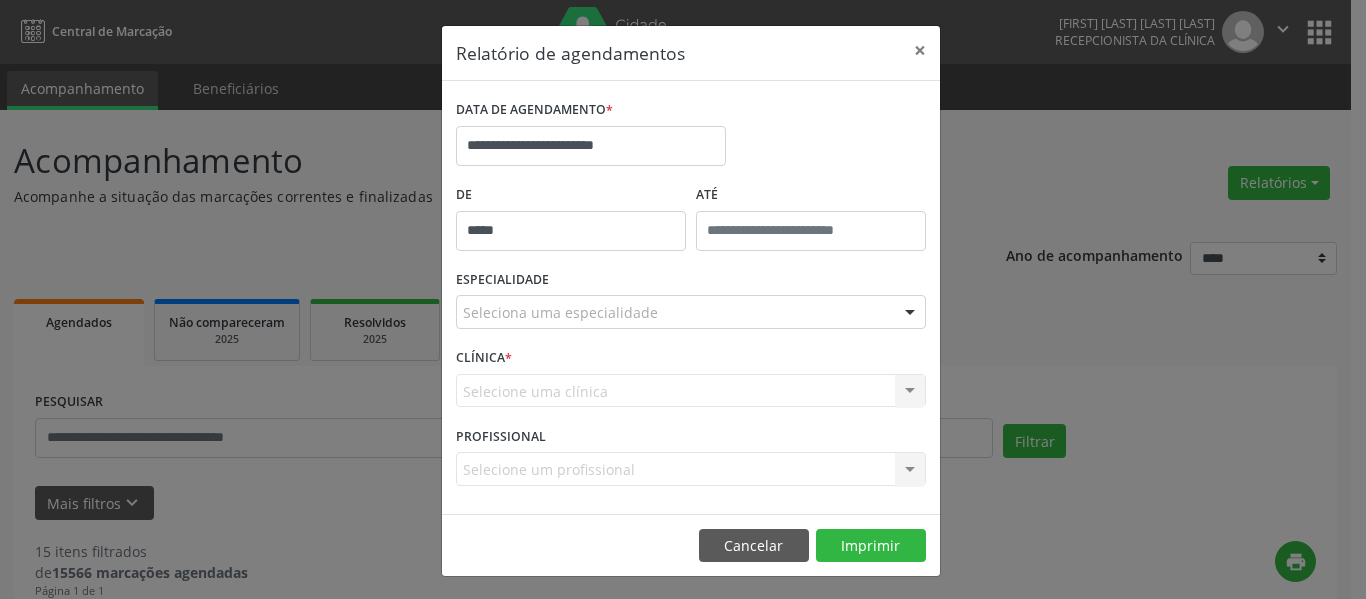 click on "*****" at bounding box center (571, 231) 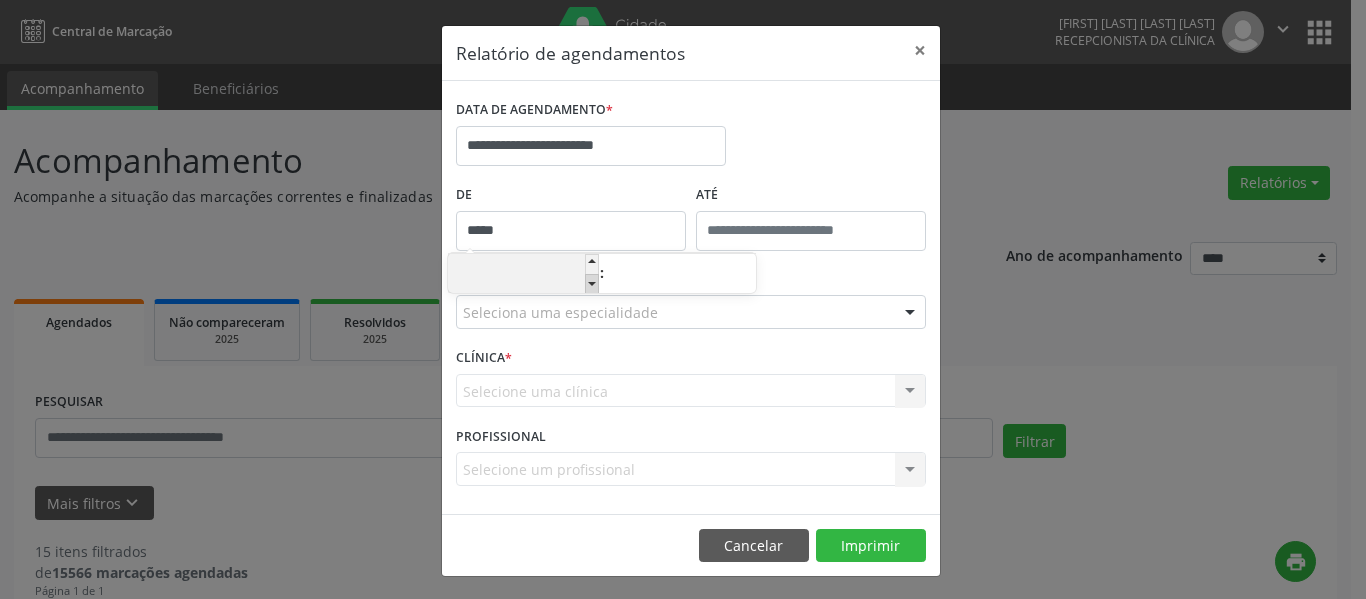 click at bounding box center [592, 284] 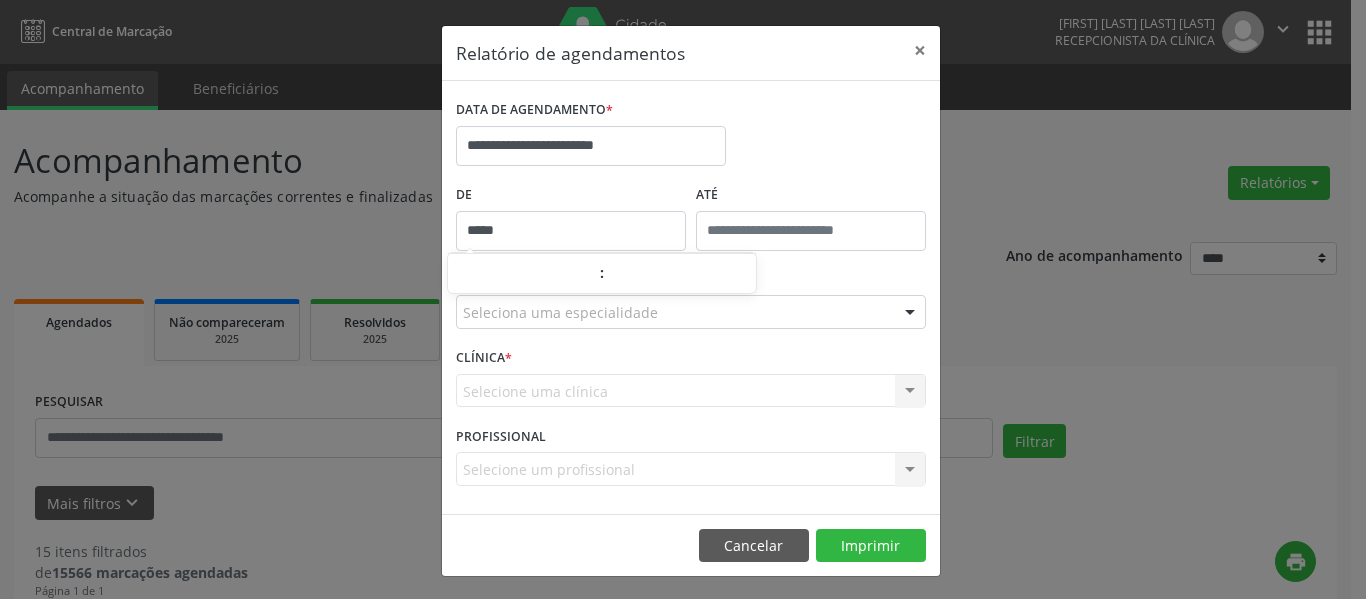 click on "De" at bounding box center (571, 195) 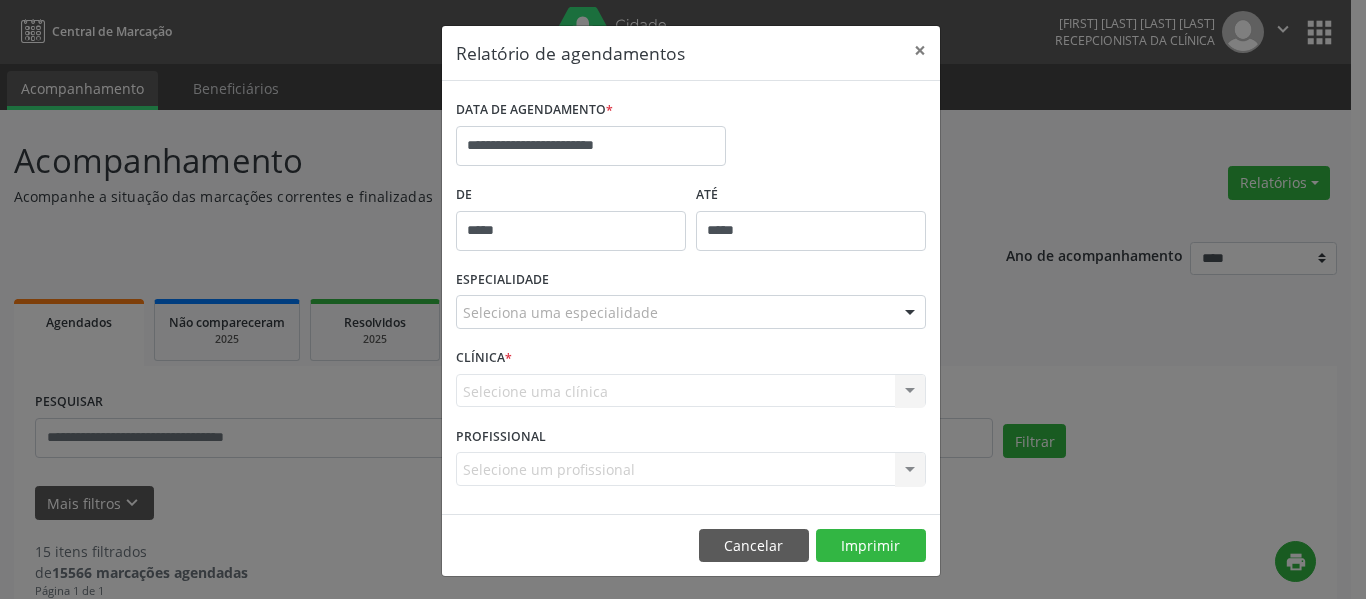 click on "*****" at bounding box center (811, 231) 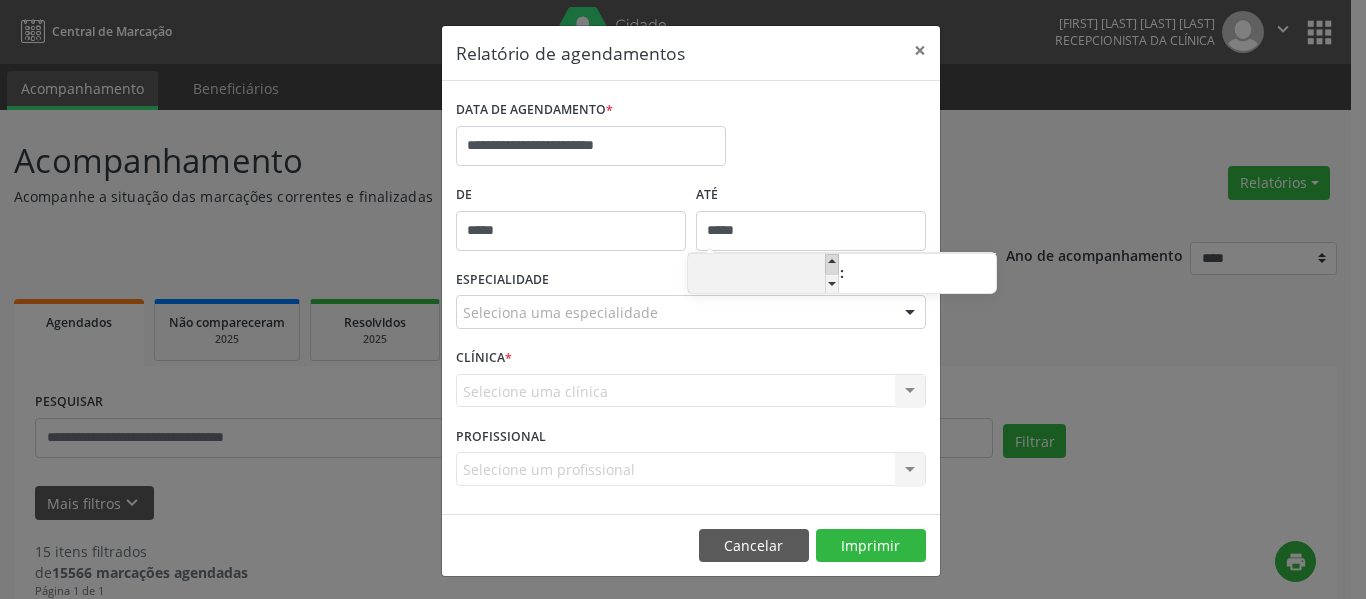 click at bounding box center [832, 264] 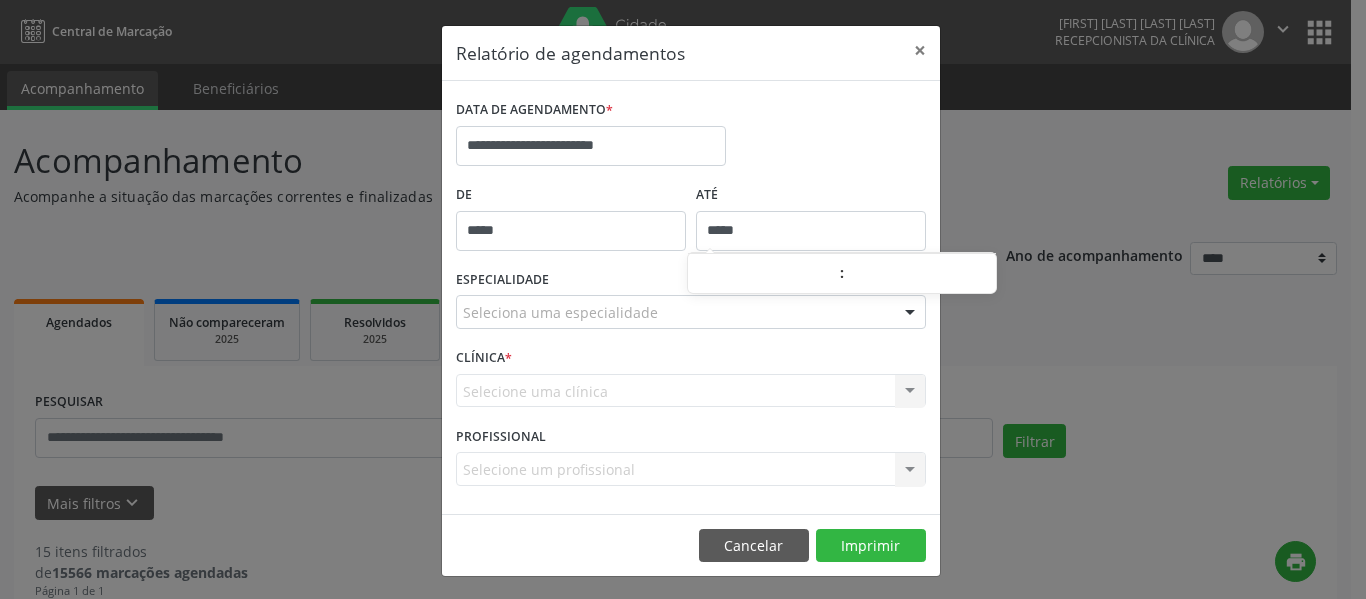 click on "**********" at bounding box center (691, 137) 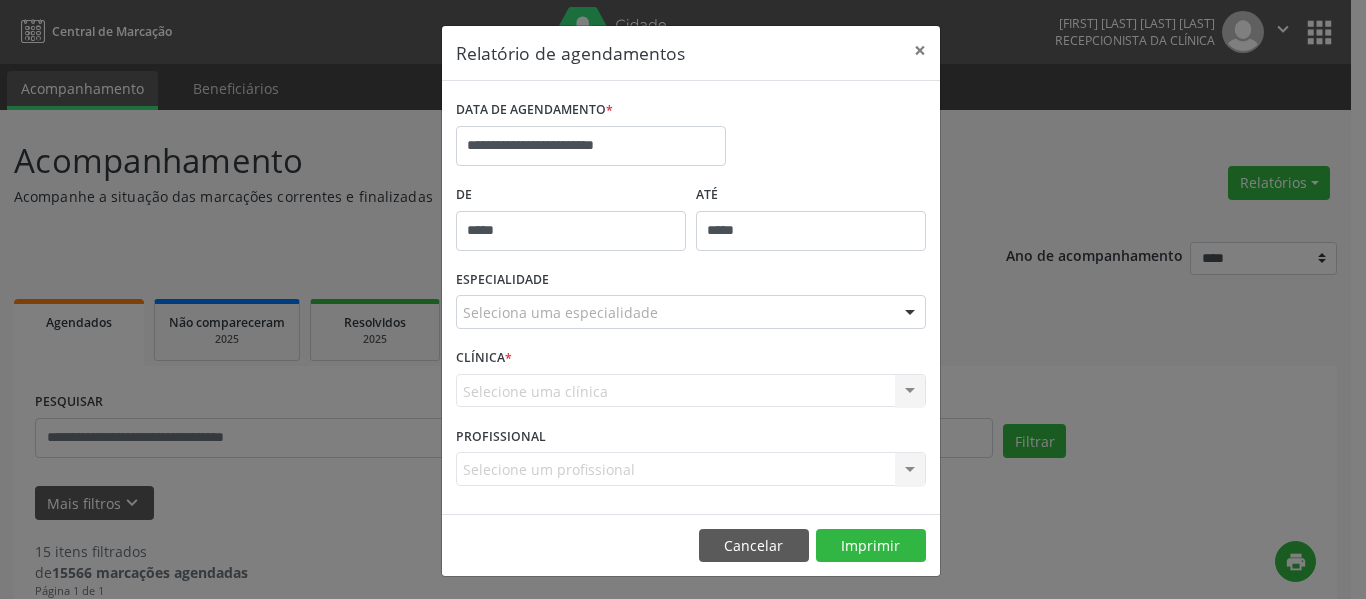 click on "Seleciona uma especialidade" at bounding box center [691, 312] 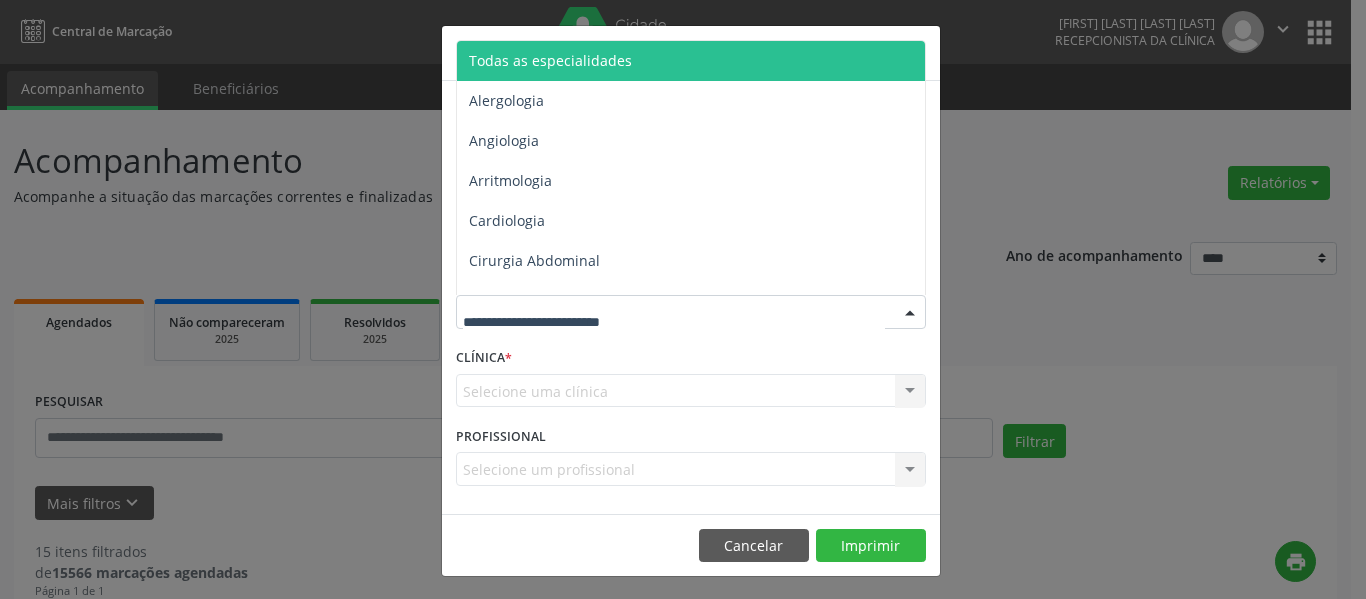 click on "Todas as especialidades" at bounding box center [550, 60] 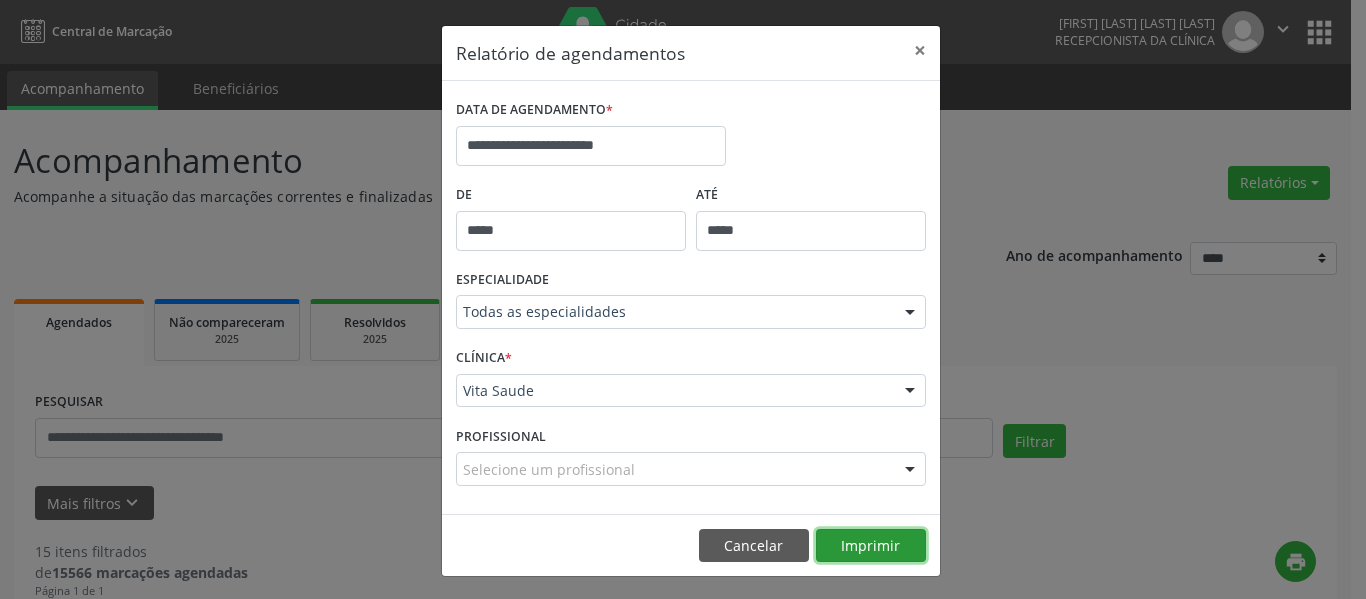 click on "Imprimir" at bounding box center [871, 546] 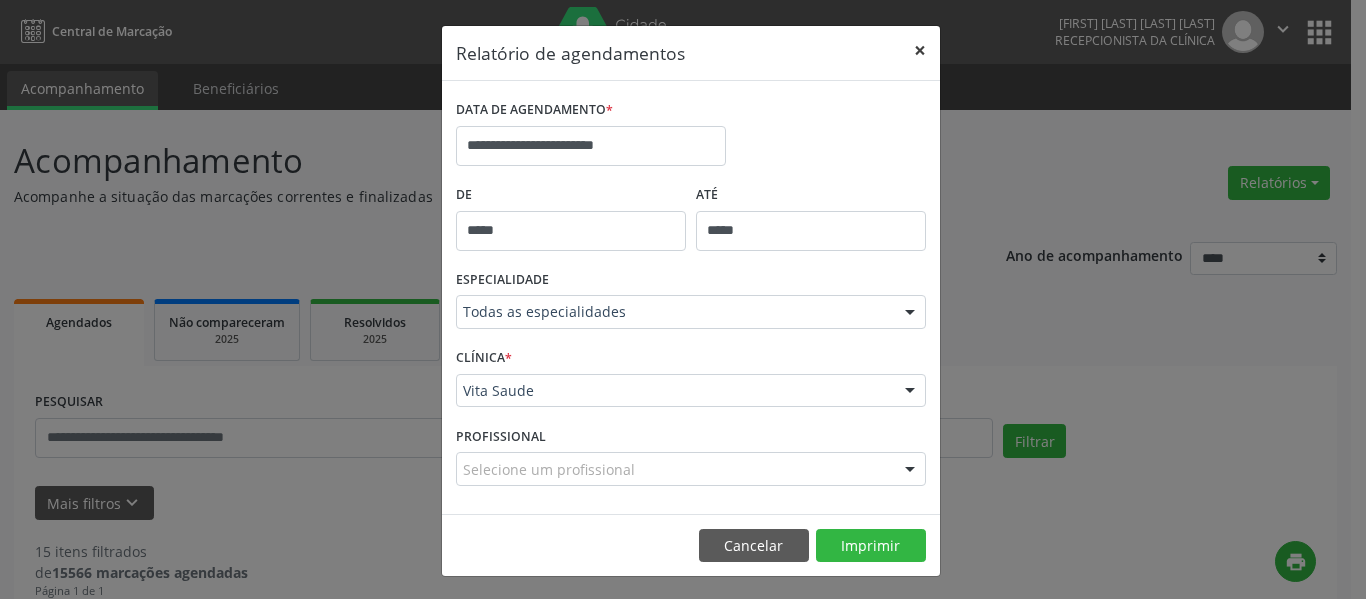 drag, startPoint x: 909, startPoint y: 49, endPoint x: 896, endPoint y: 46, distance: 13.341664 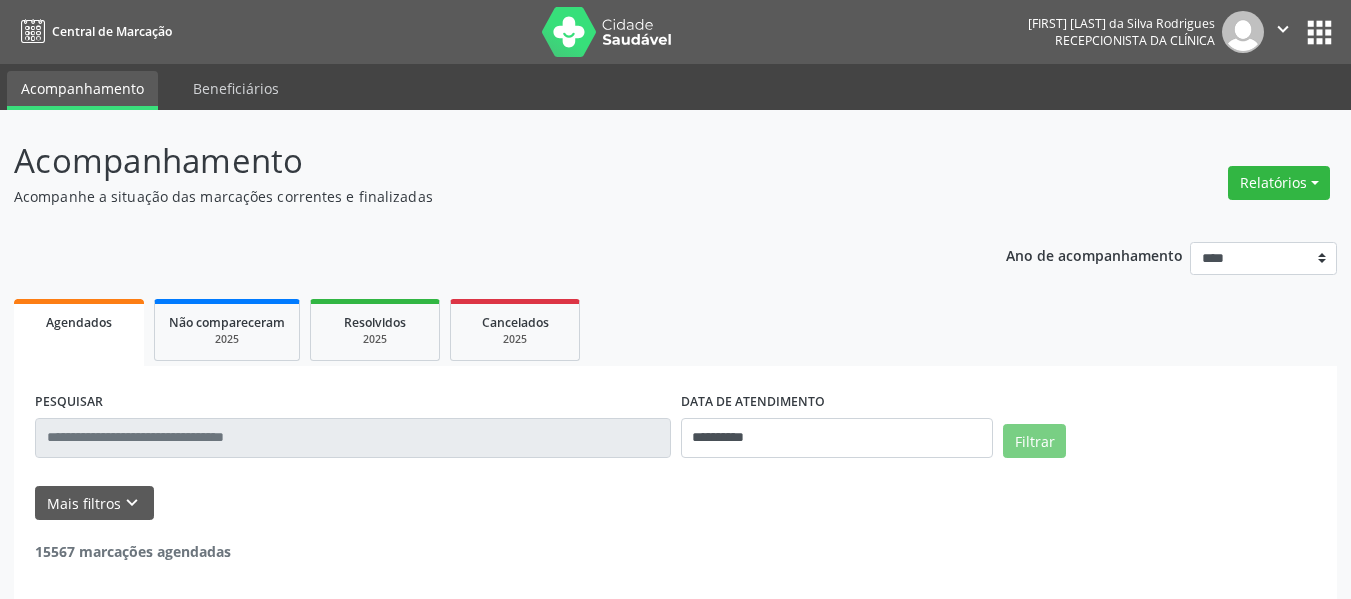 scroll, scrollTop: 0, scrollLeft: 0, axis: both 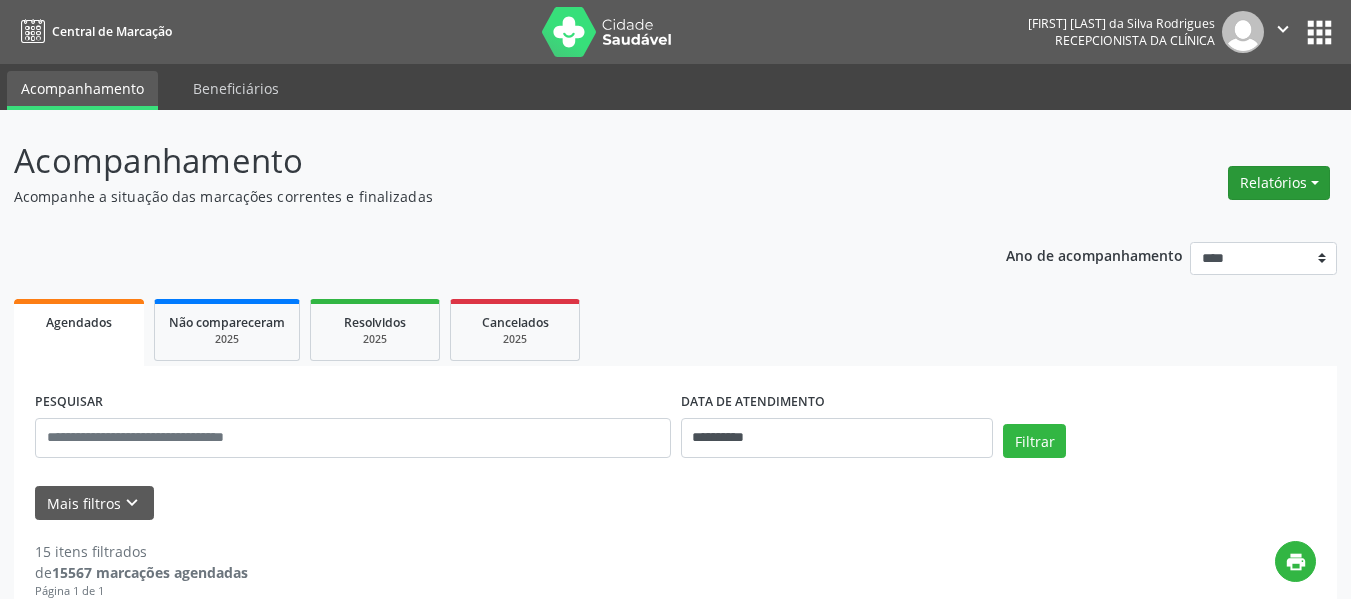 click on "Relatórios" at bounding box center (1279, 183) 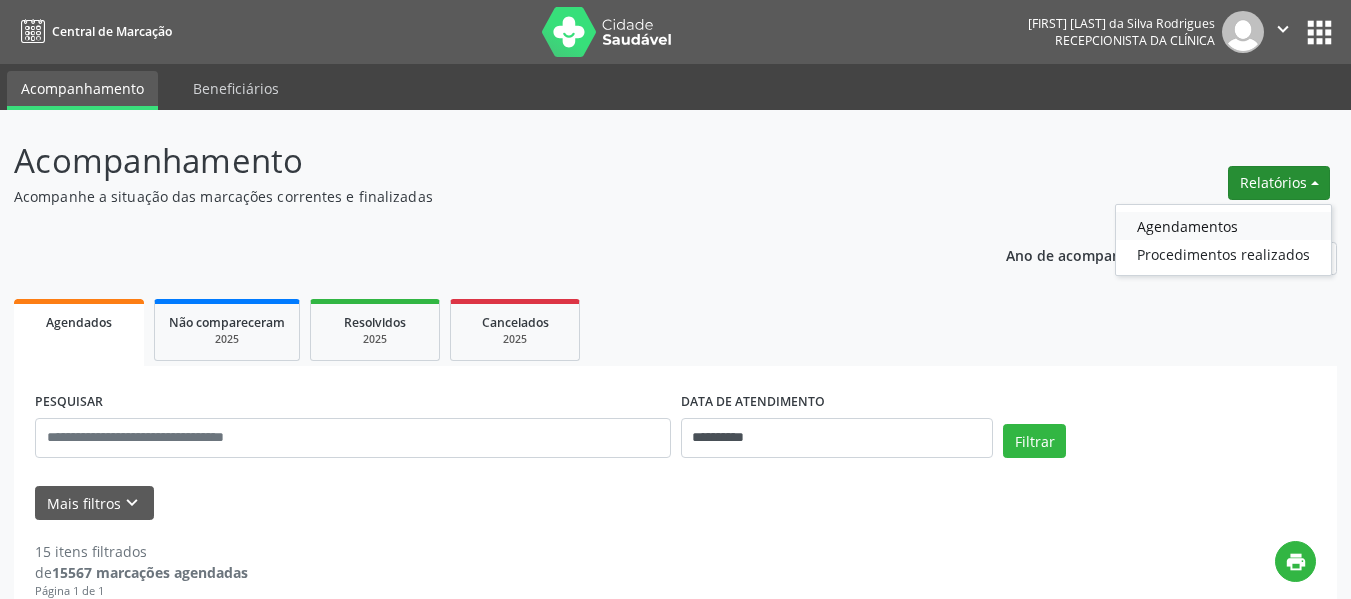click on "Agendamentos" at bounding box center [1223, 226] 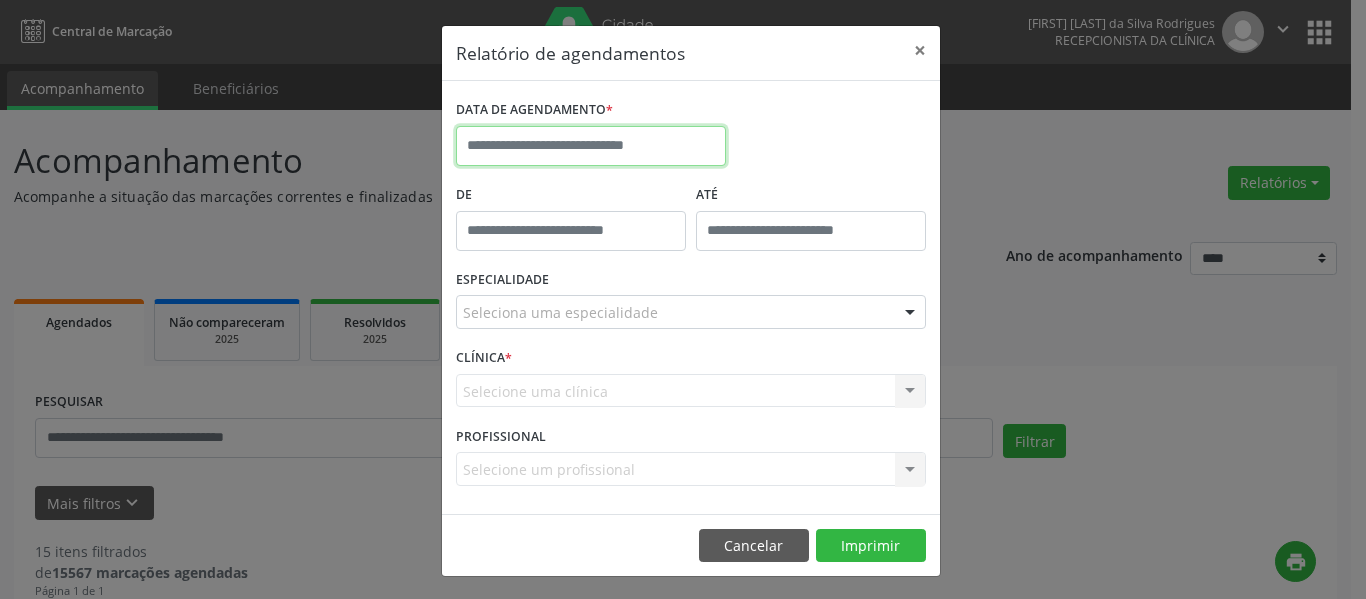 click at bounding box center [591, 146] 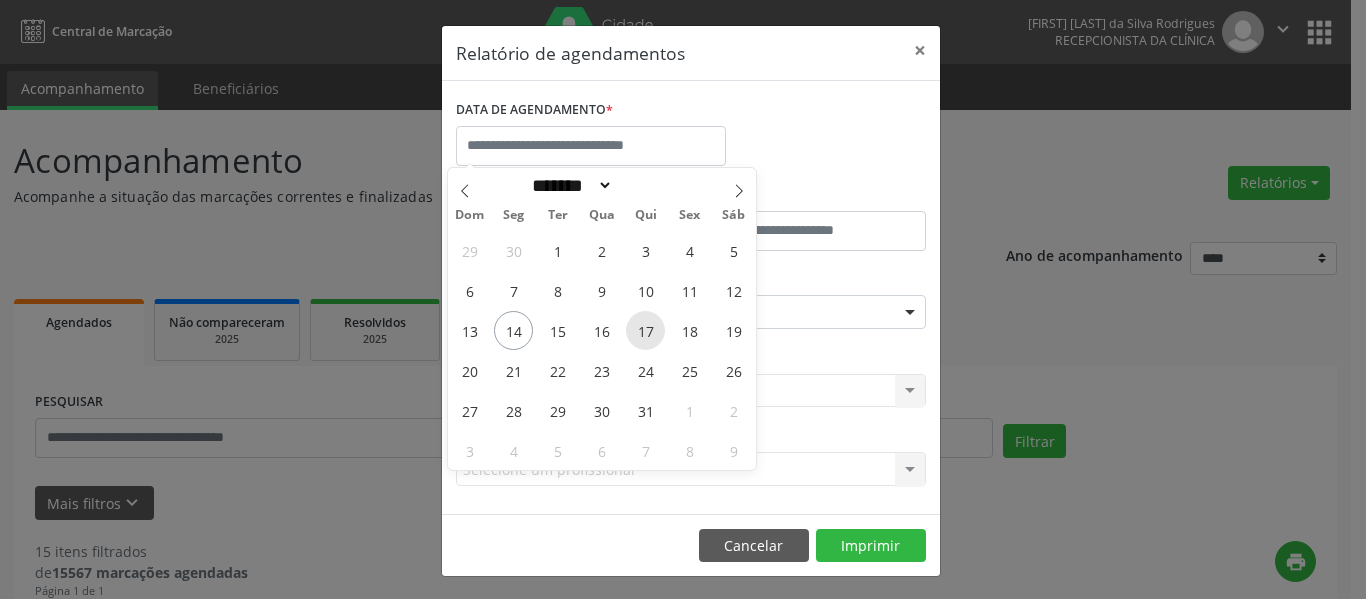 click on "17" at bounding box center (645, 330) 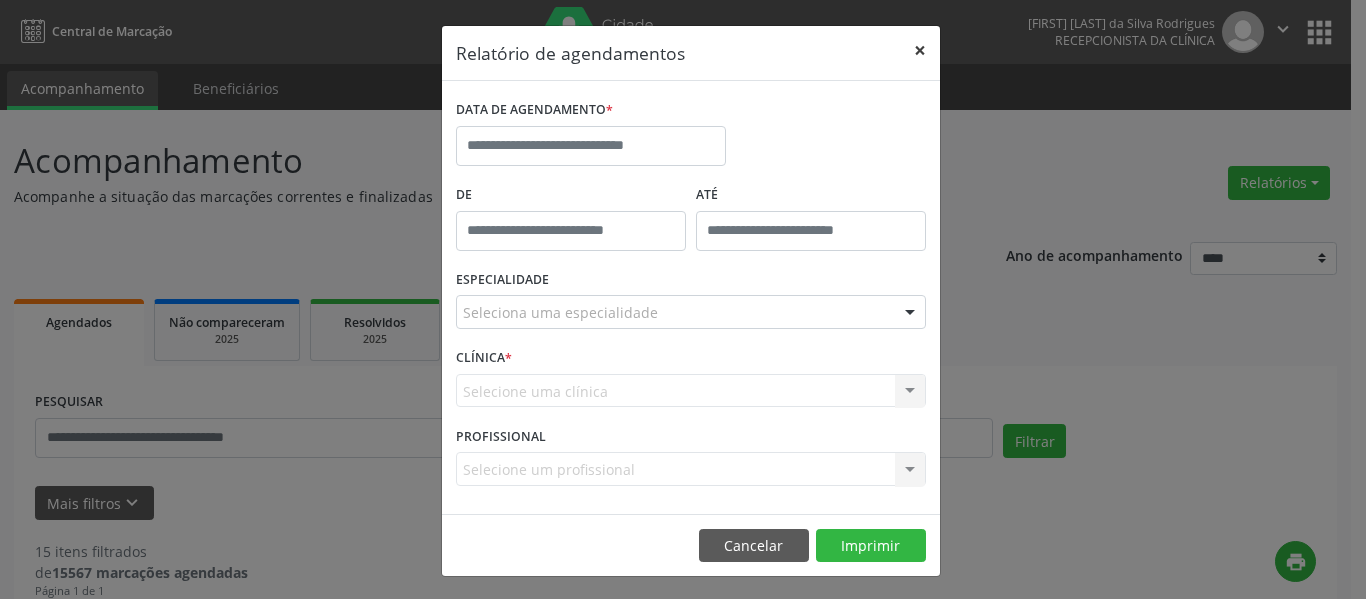 click on "×" at bounding box center (920, 50) 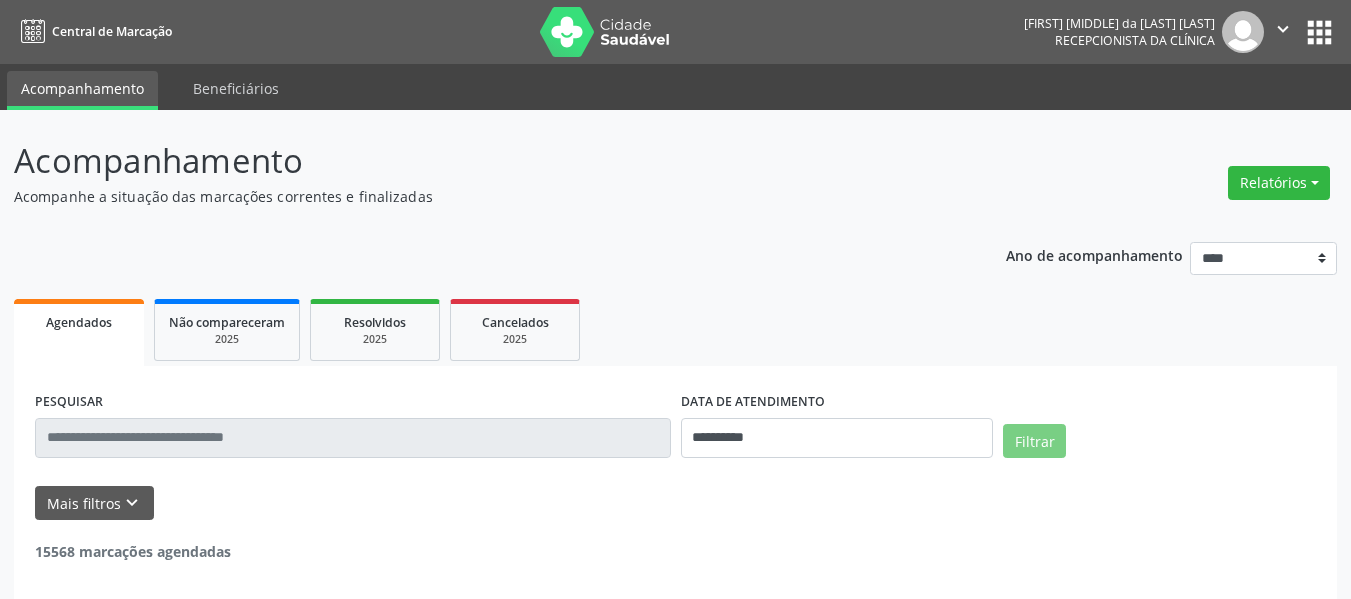 scroll, scrollTop: 0, scrollLeft: 0, axis: both 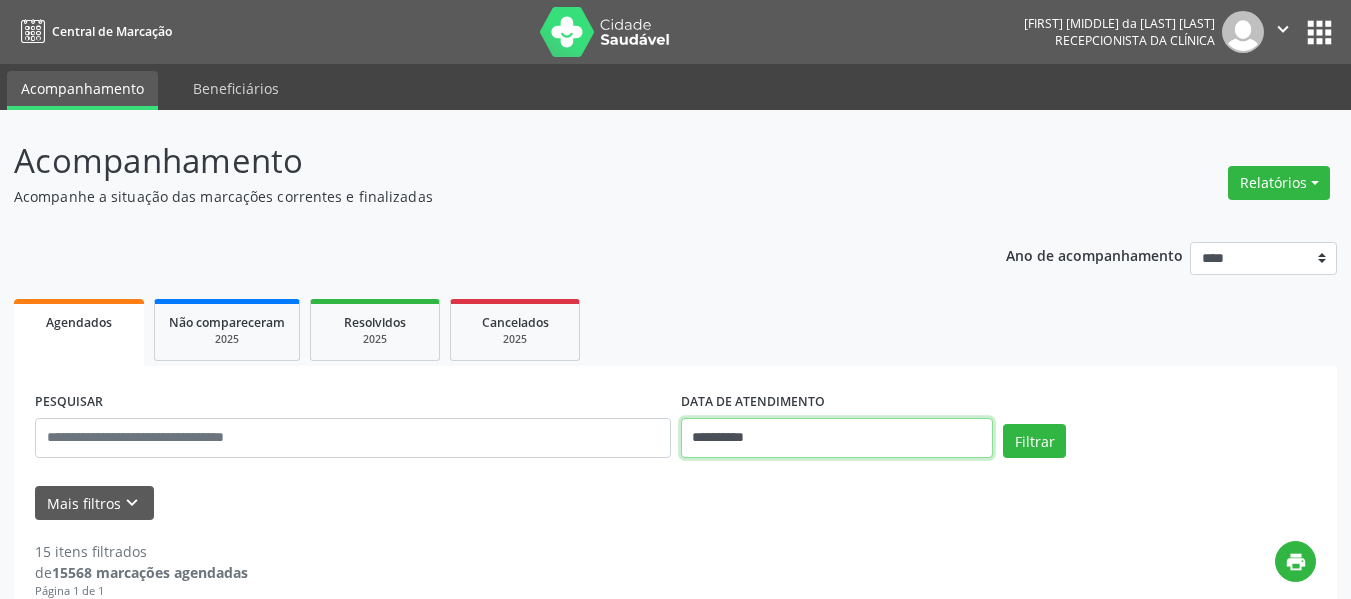 click on "**********" at bounding box center (837, 438) 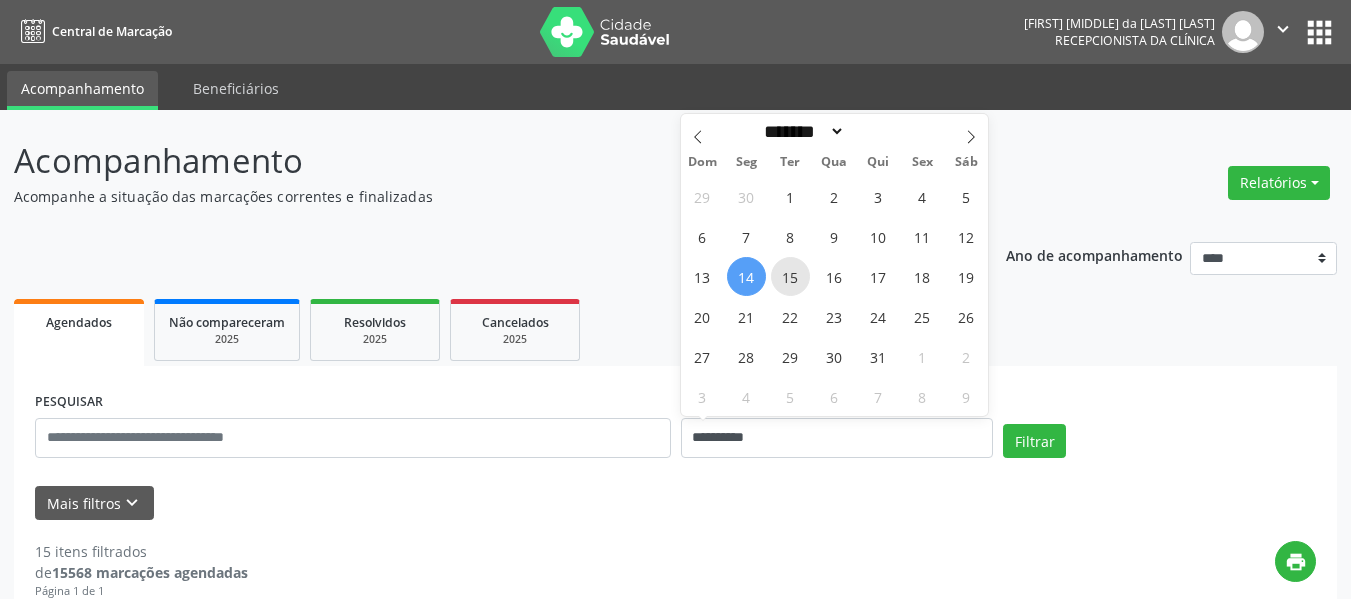 click on "15" at bounding box center (790, 276) 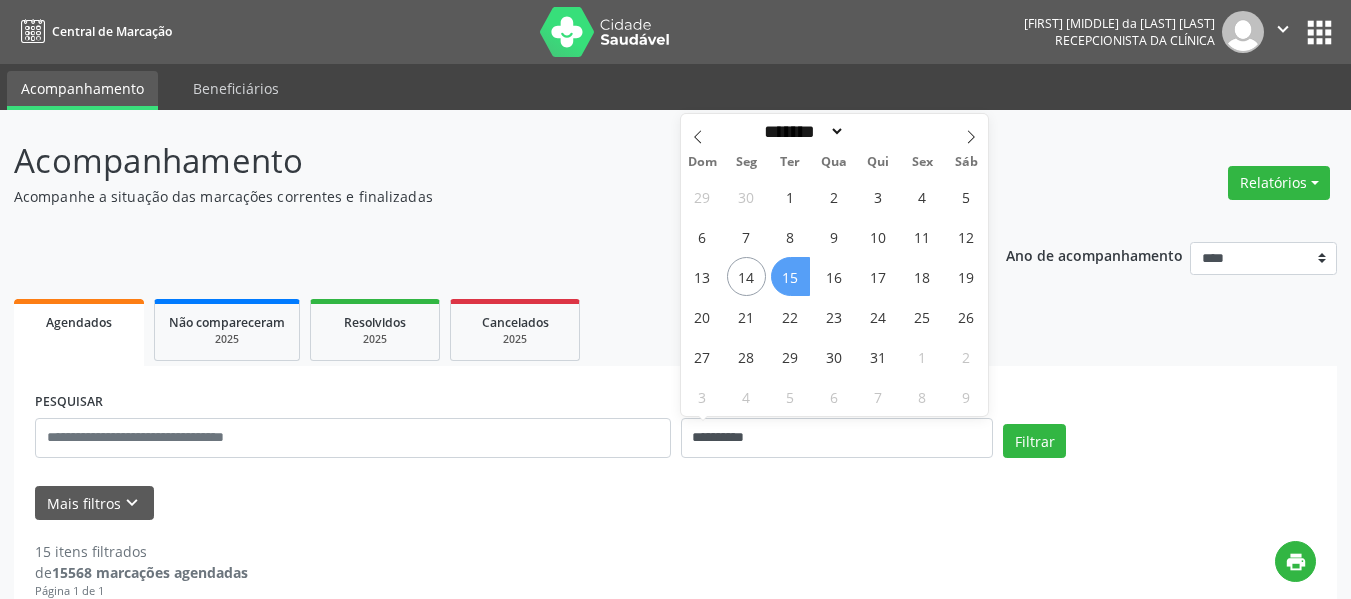 click on "15" at bounding box center (790, 276) 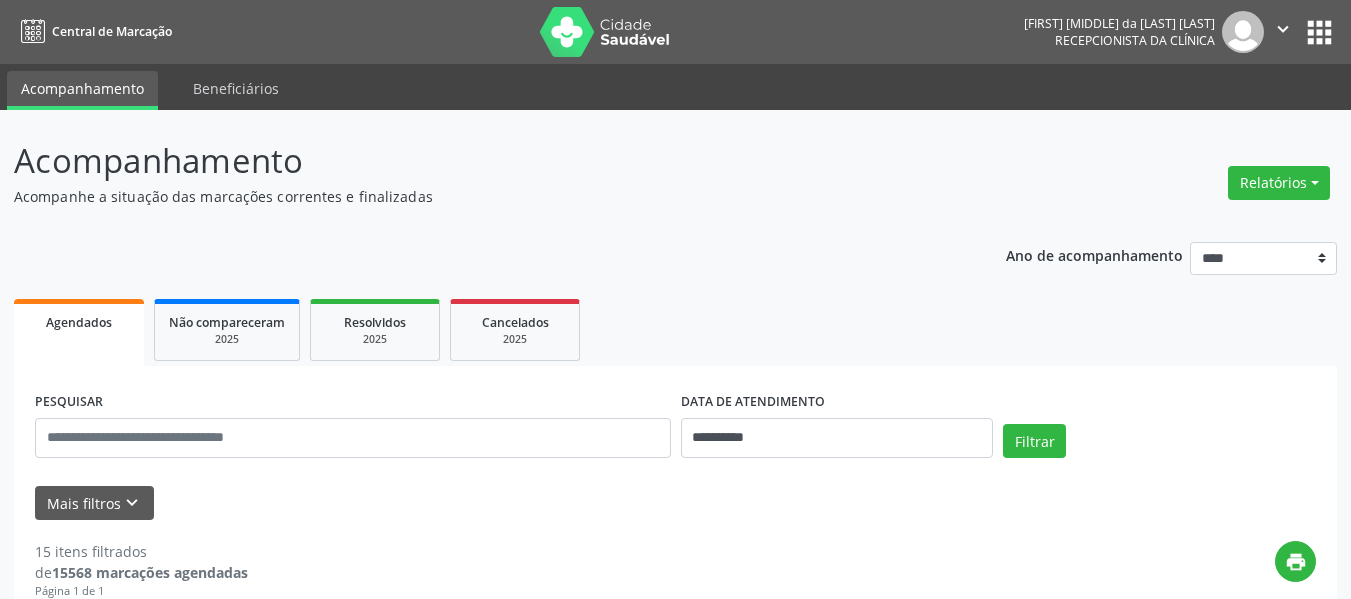 click on "**********" at bounding box center [675, 2715] 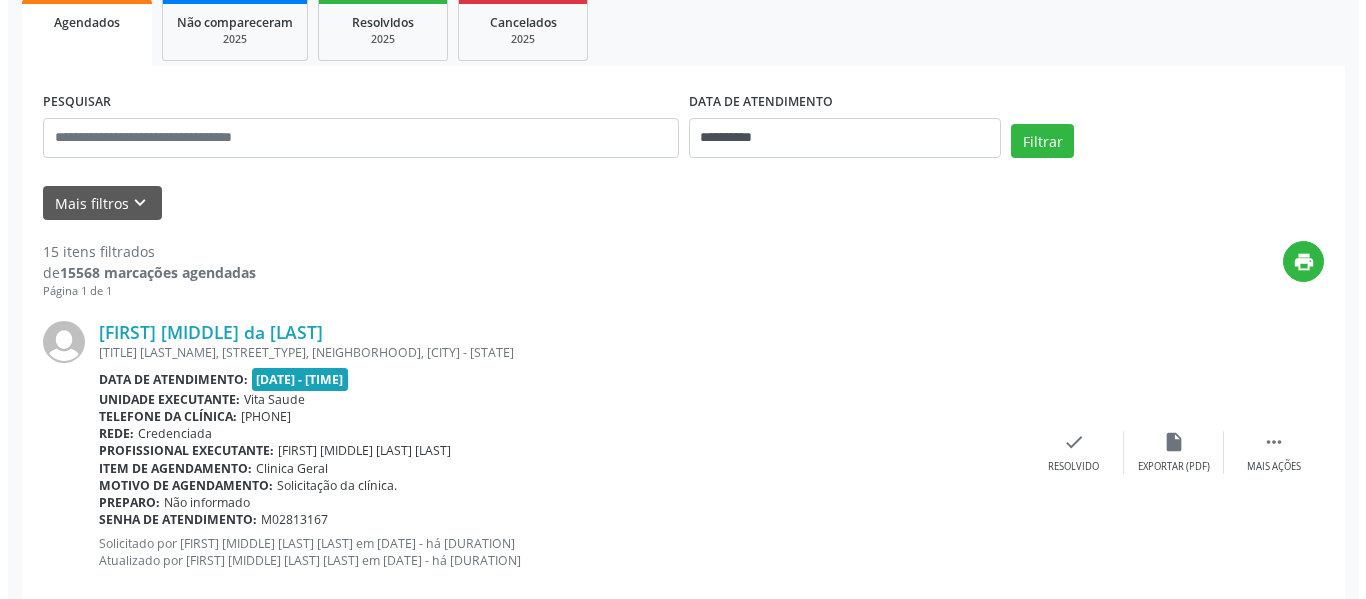 scroll, scrollTop: 0, scrollLeft: 0, axis: both 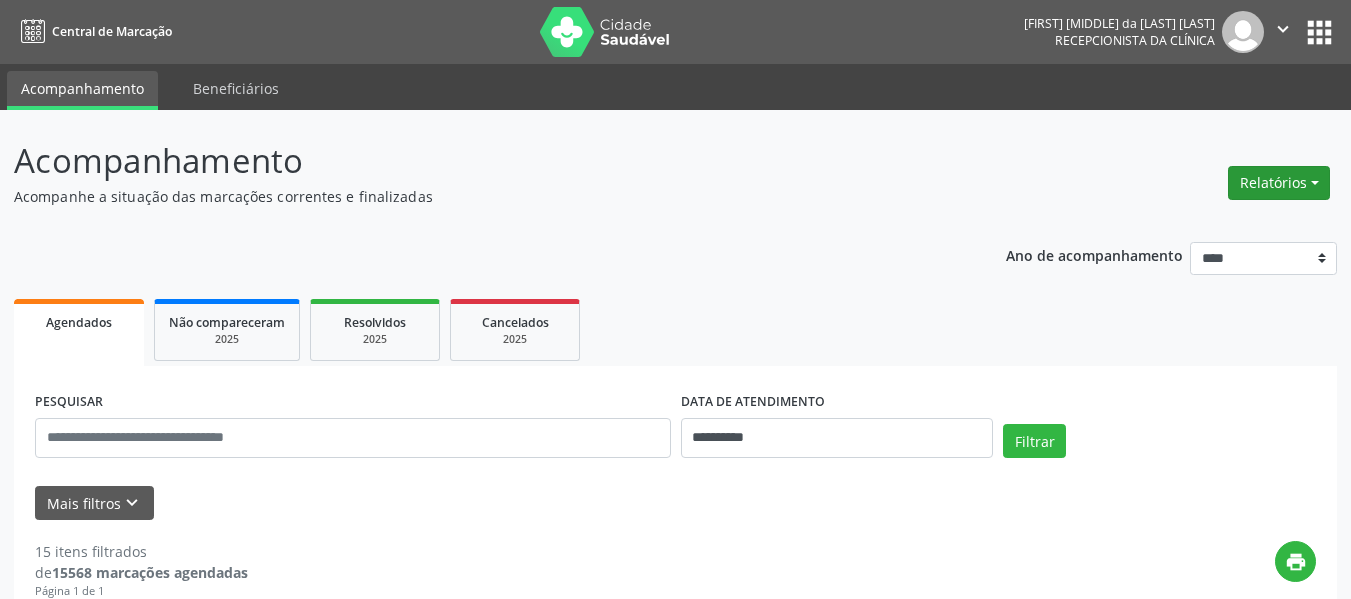 click on "Relatórios" at bounding box center [1279, 183] 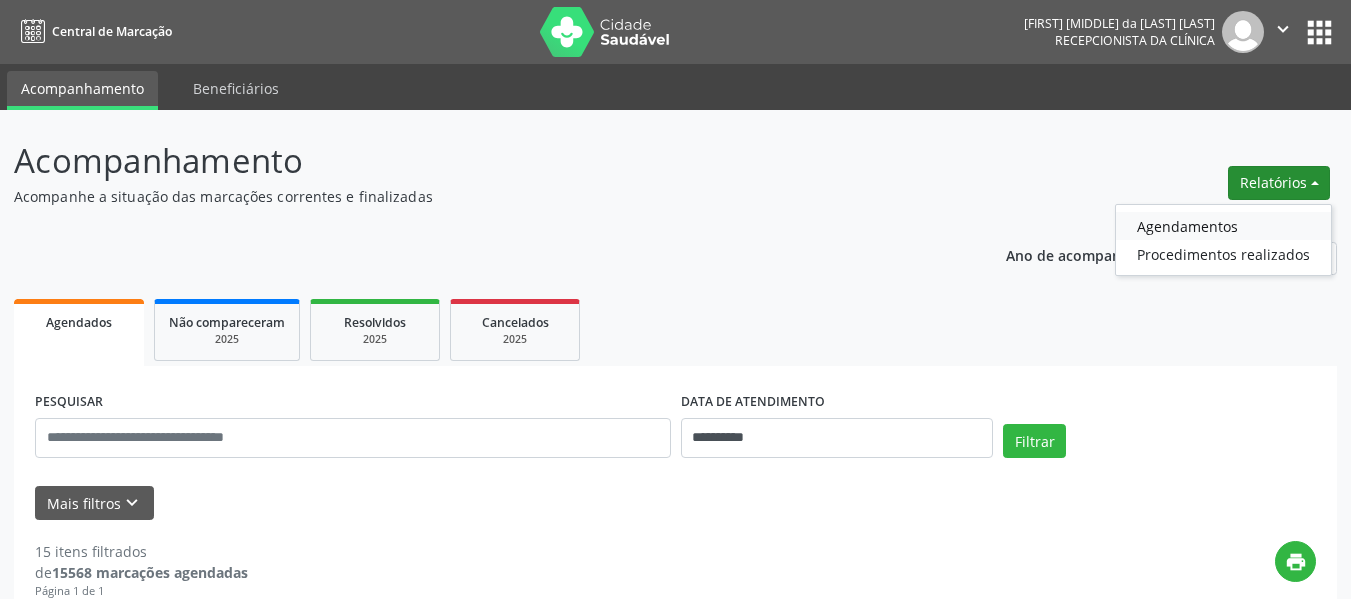 click on "Agendamentos" at bounding box center [1223, 226] 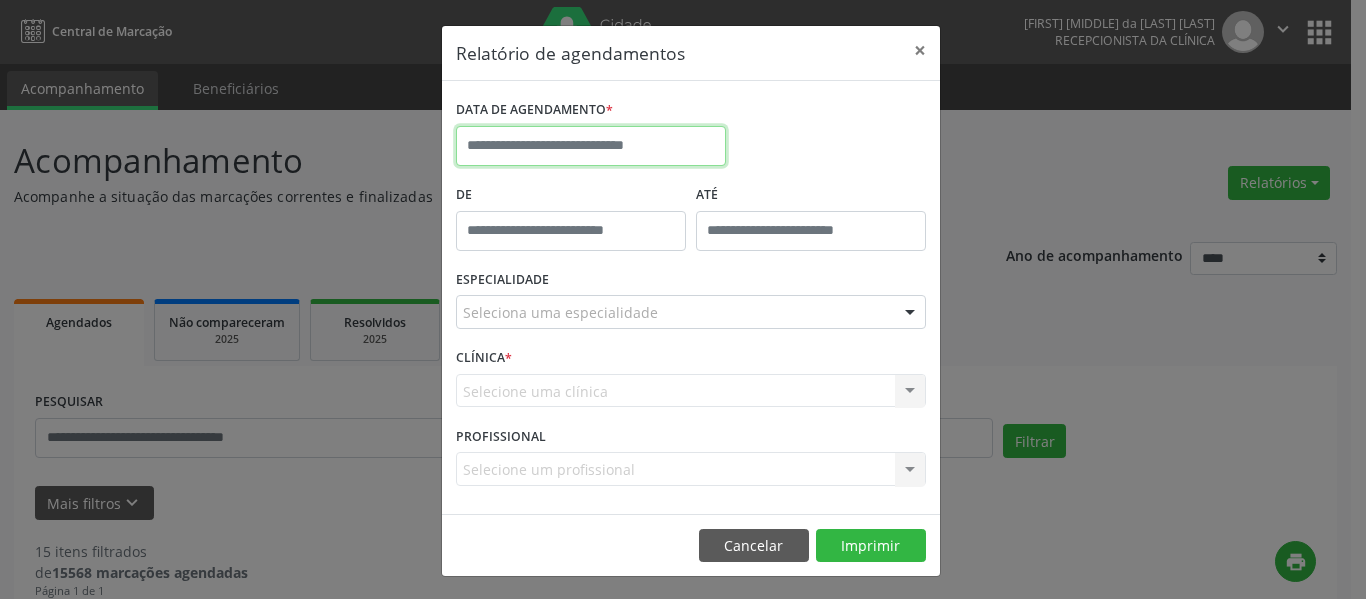 click at bounding box center [591, 146] 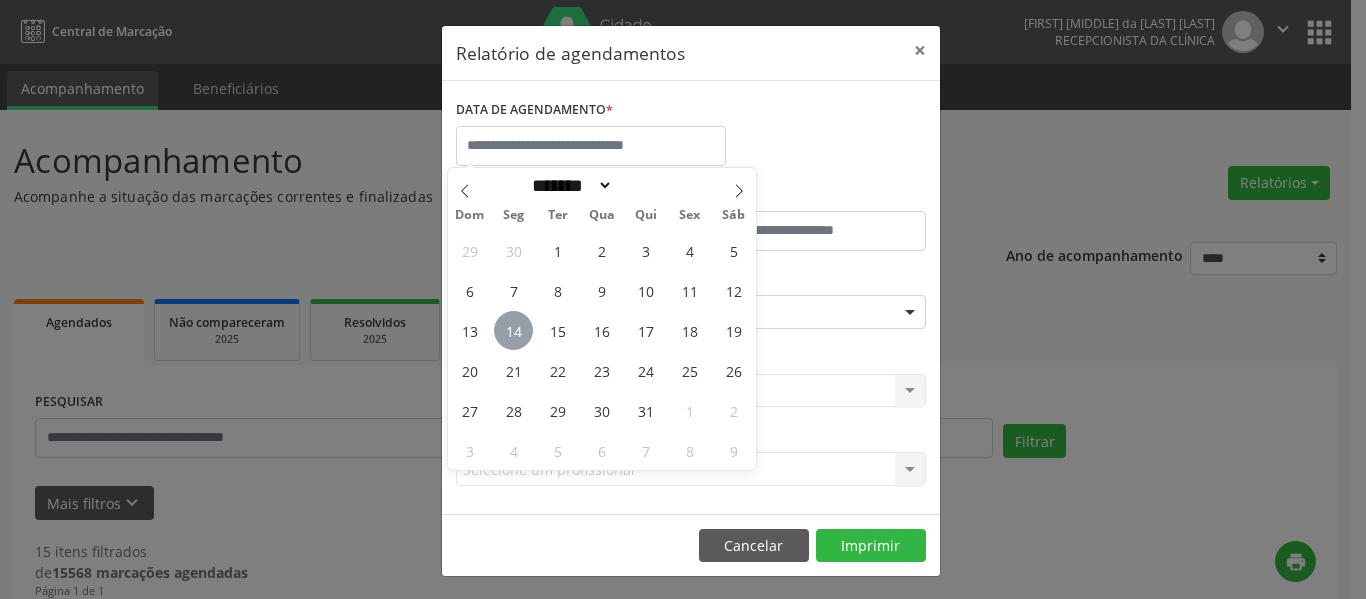 type on "**********" 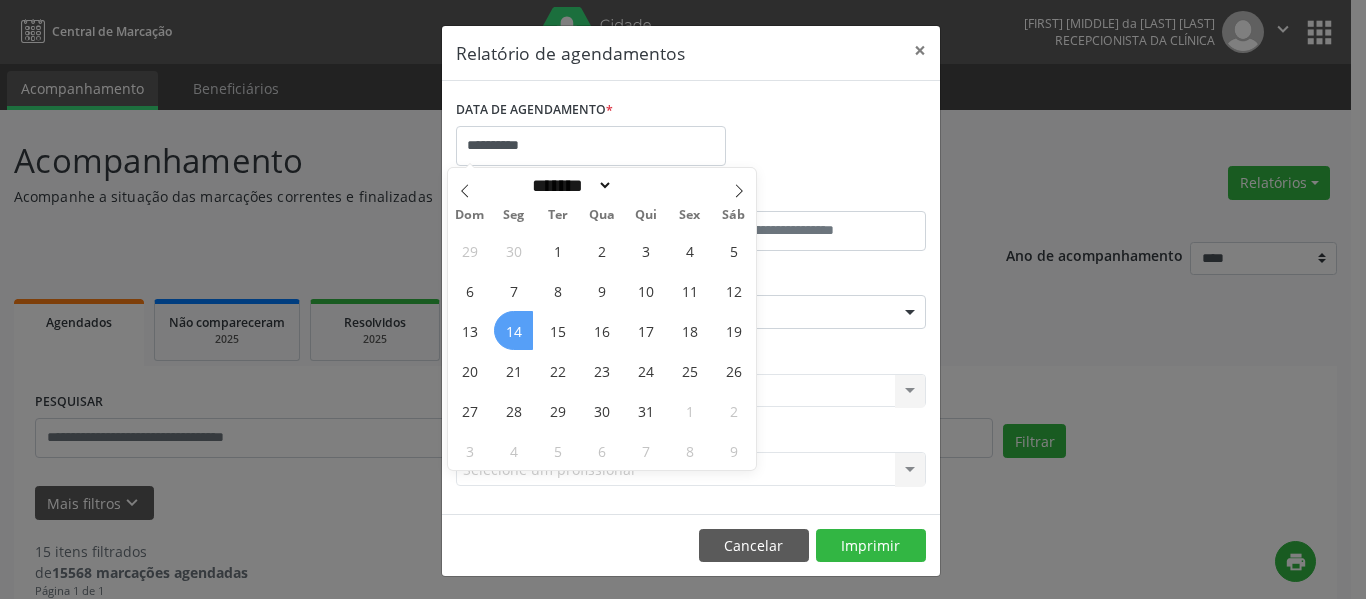 click on "14" at bounding box center (513, 330) 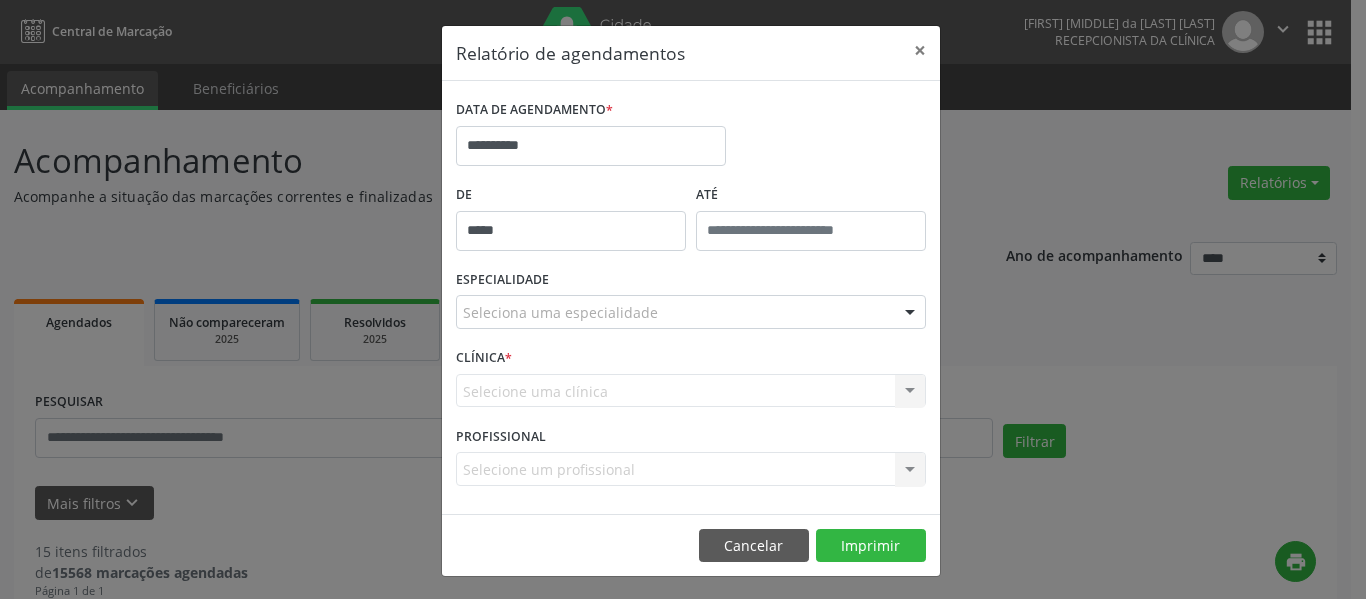 click on "*****" at bounding box center (571, 231) 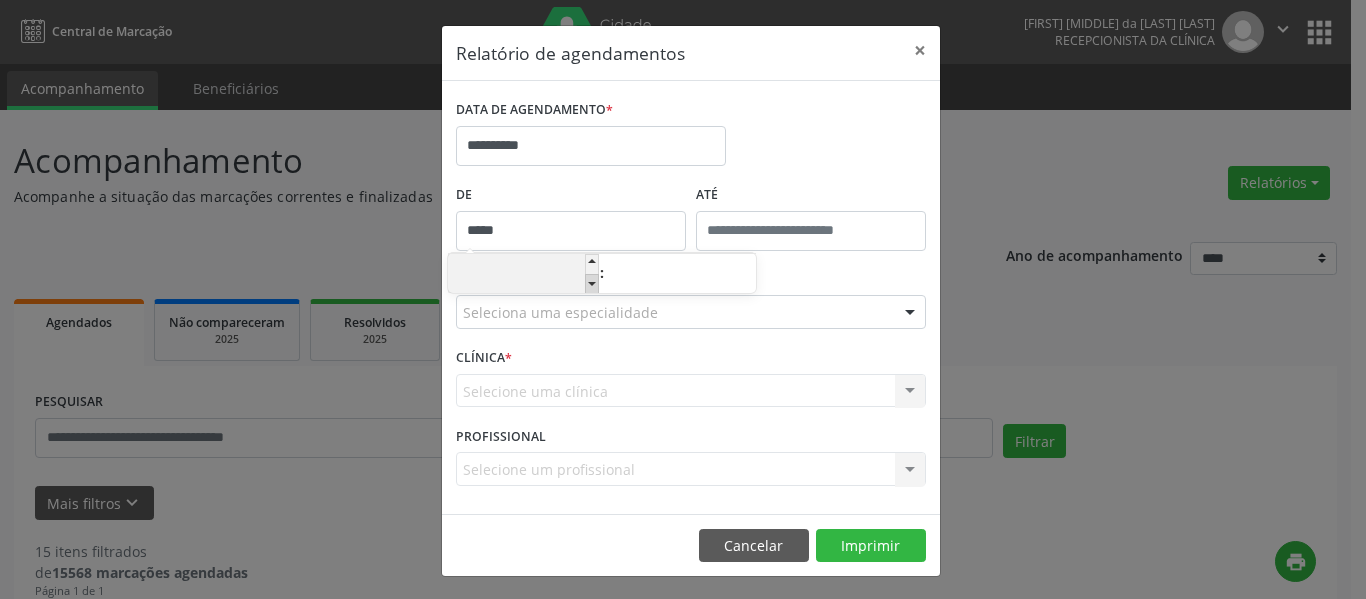 click at bounding box center (592, 284) 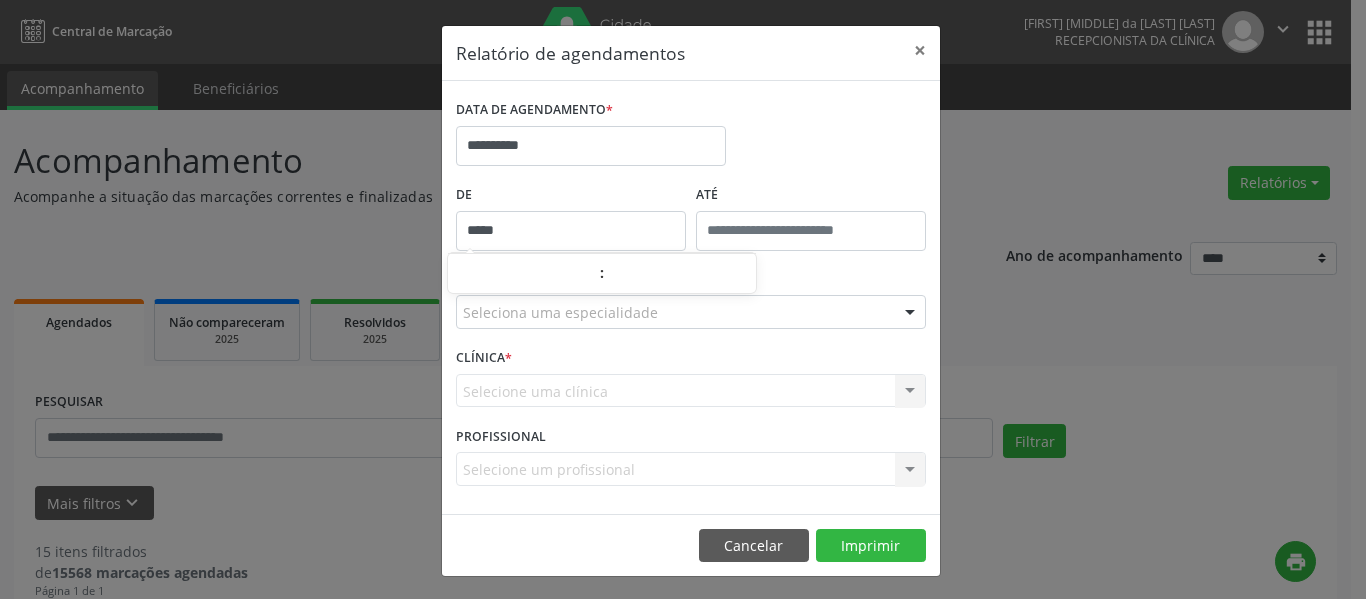 click on "ATÉ" at bounding box center (811, 195) 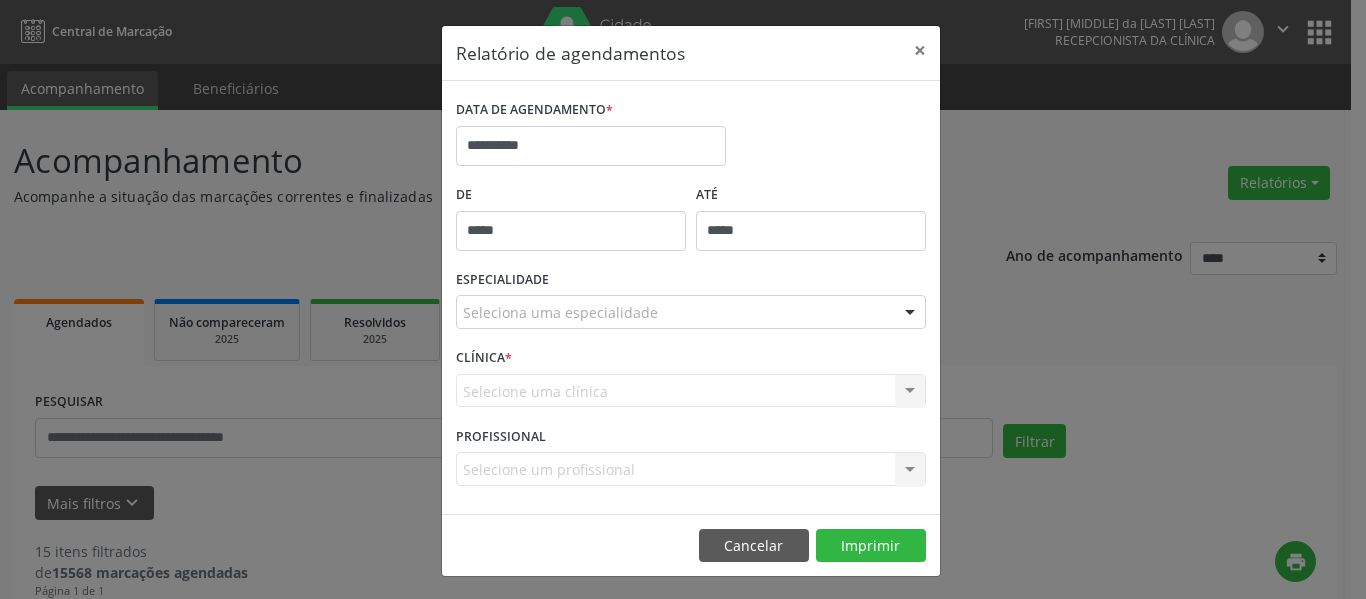 click on "*****" at bounding box center [811, 231] 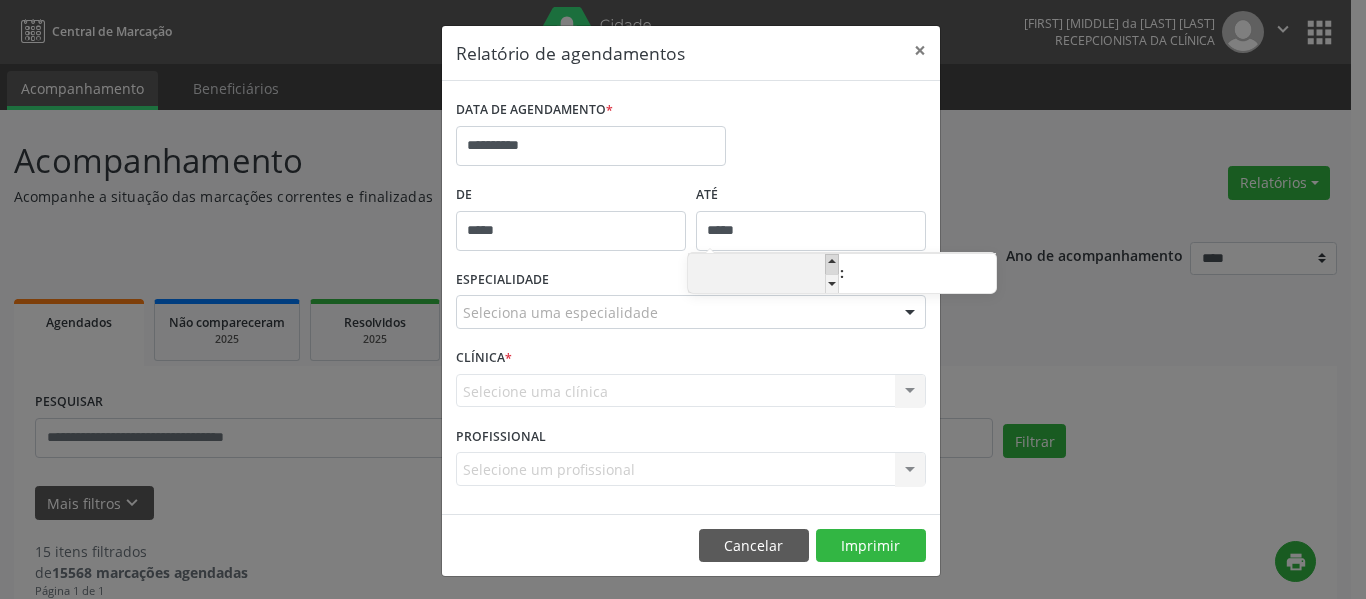 click at bounding box center (832, 264) 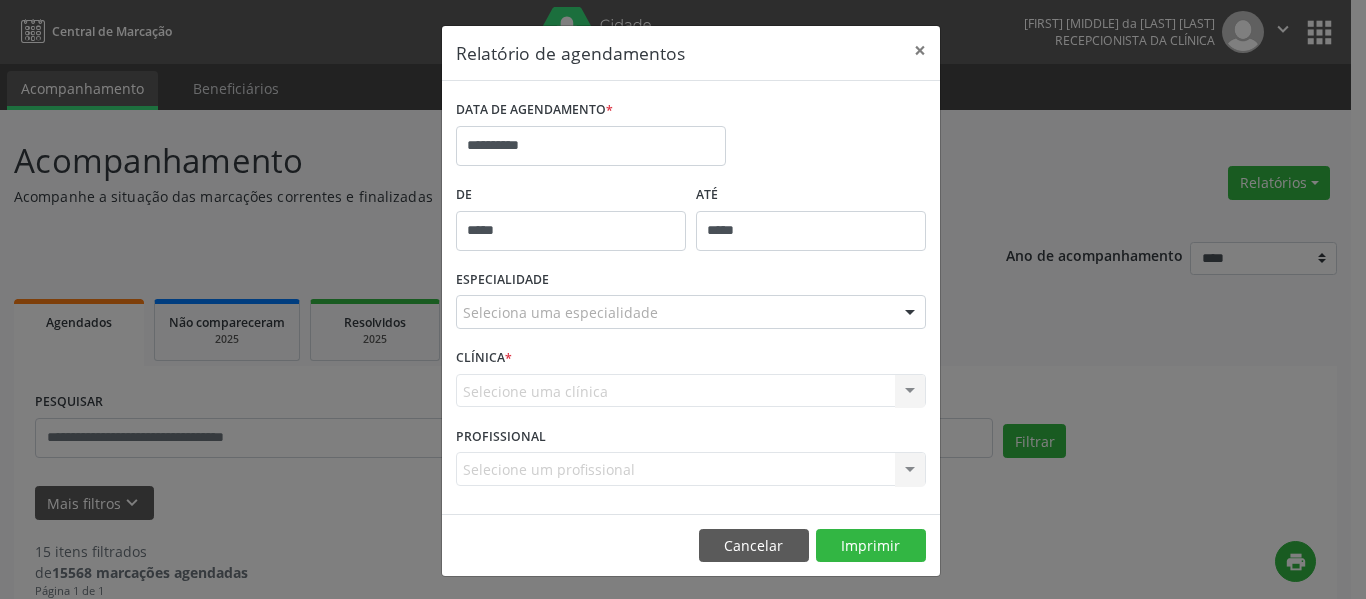 click on "**********" at bounding box center (691, 137) 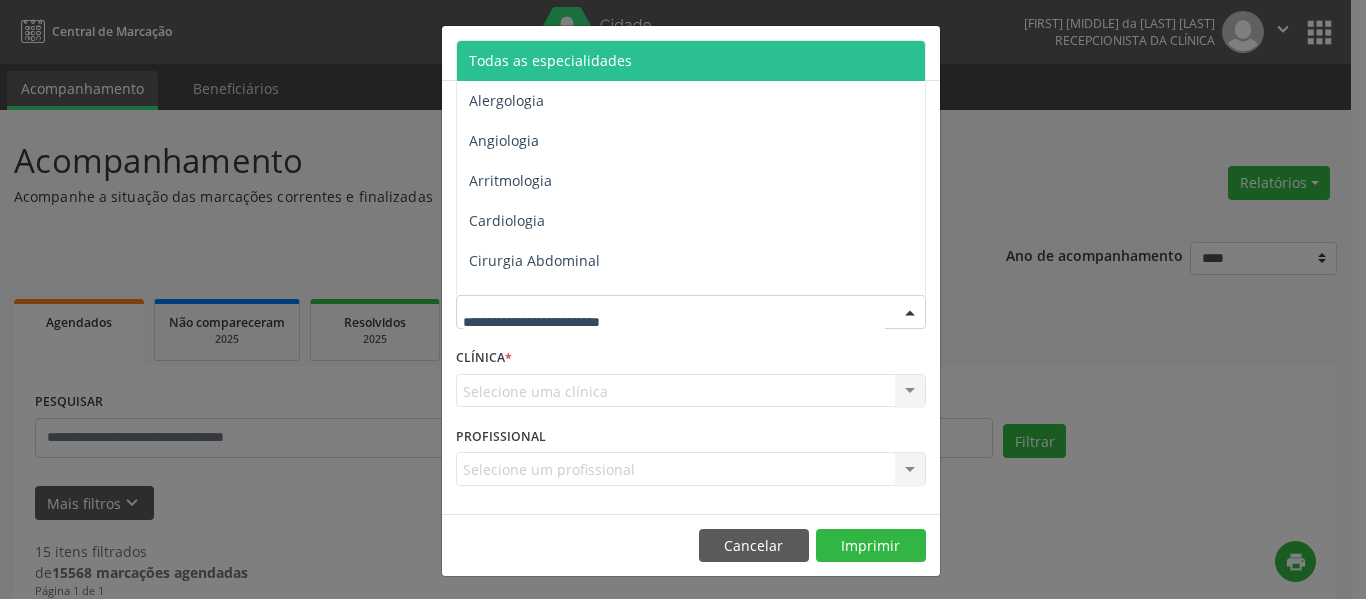 click on "Todas as especialidades" at bounding box center (692, 61) 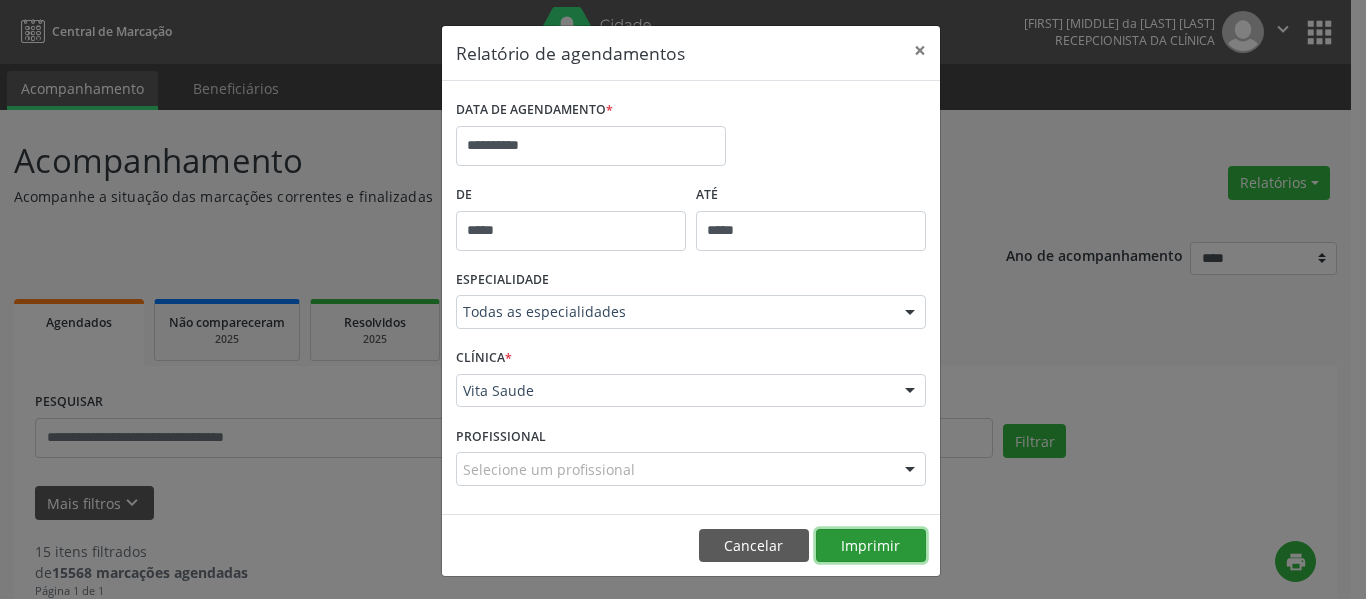 drag, startPoint x: 873, startPoint y: 547, endPoint x: 883, endPoint y: 532, distance: 18.027756 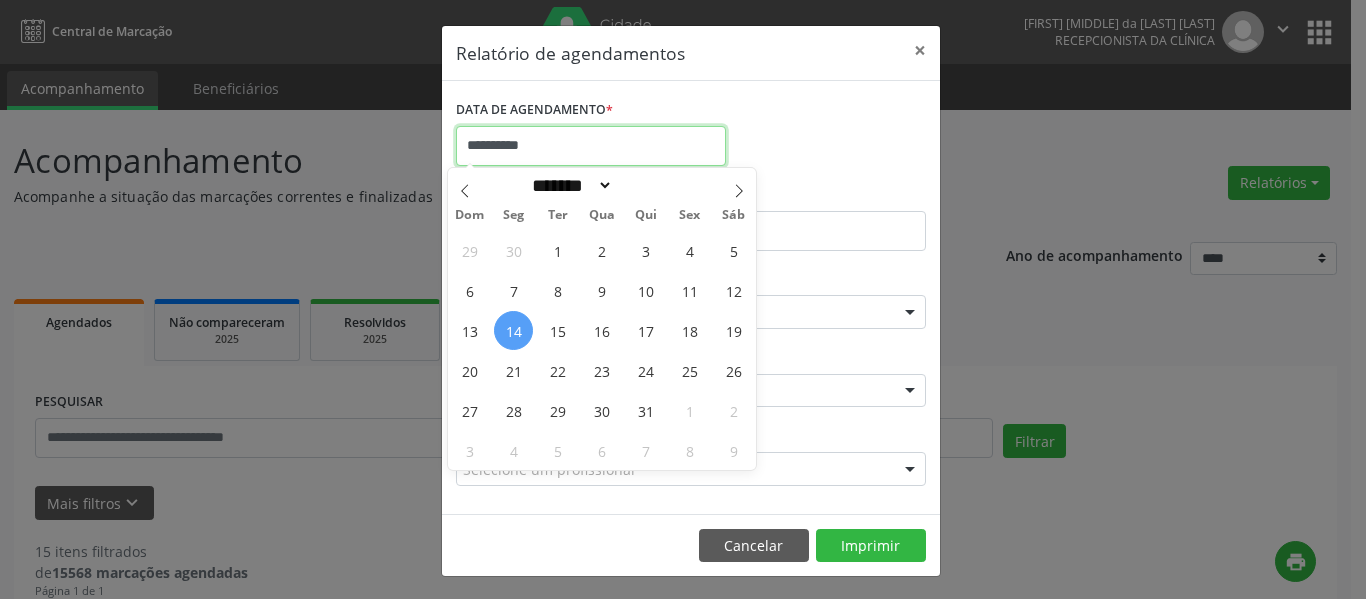 click on "**********" at bounding box center [591, 146] 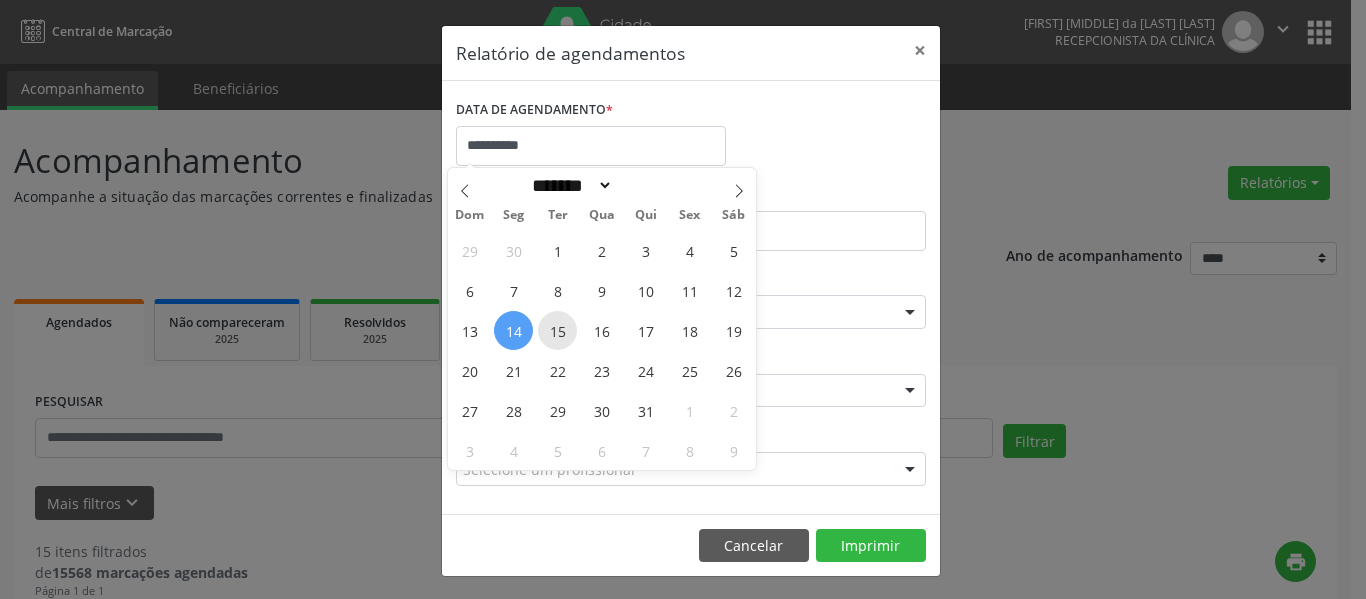 click on "15" at bounding box center (557, 330) 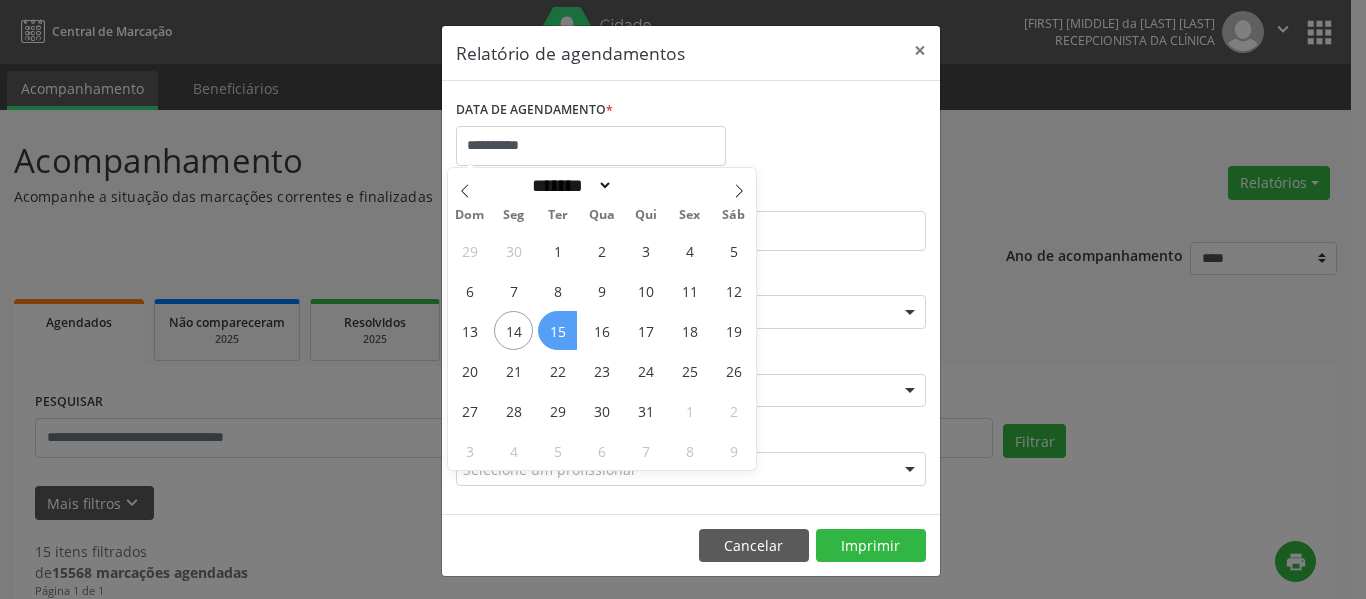 click on "15" at bounding box center [557, 330] 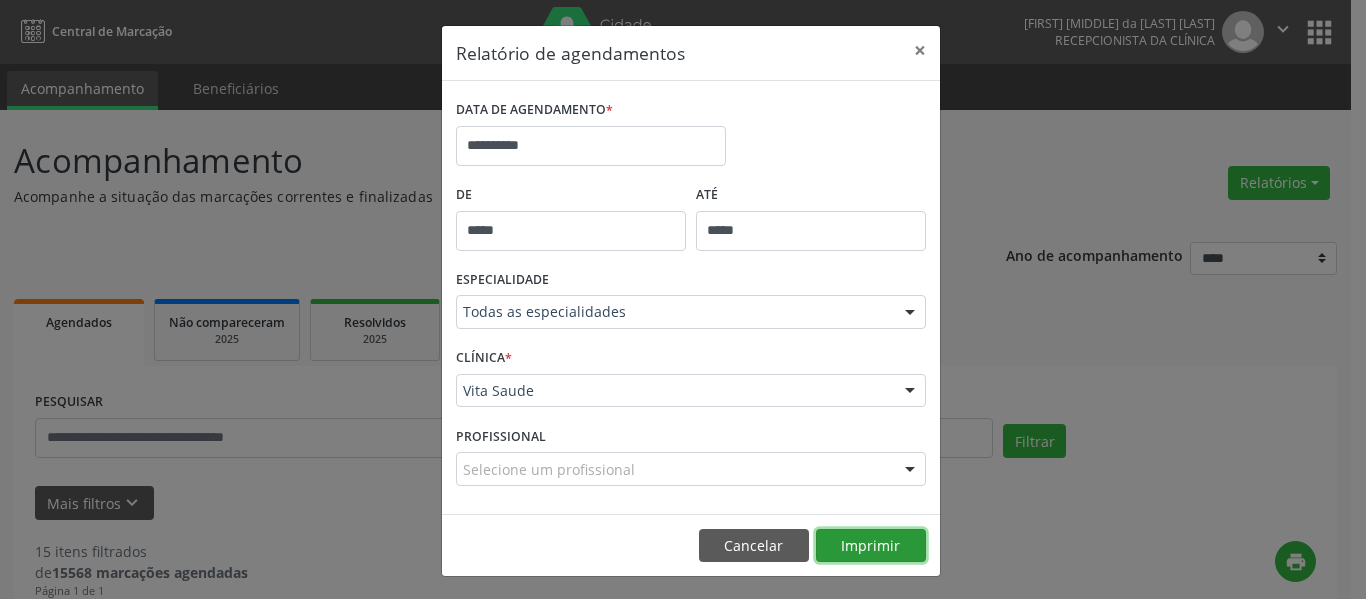 click on "Imprimir" at bounding box center (871, 546) 